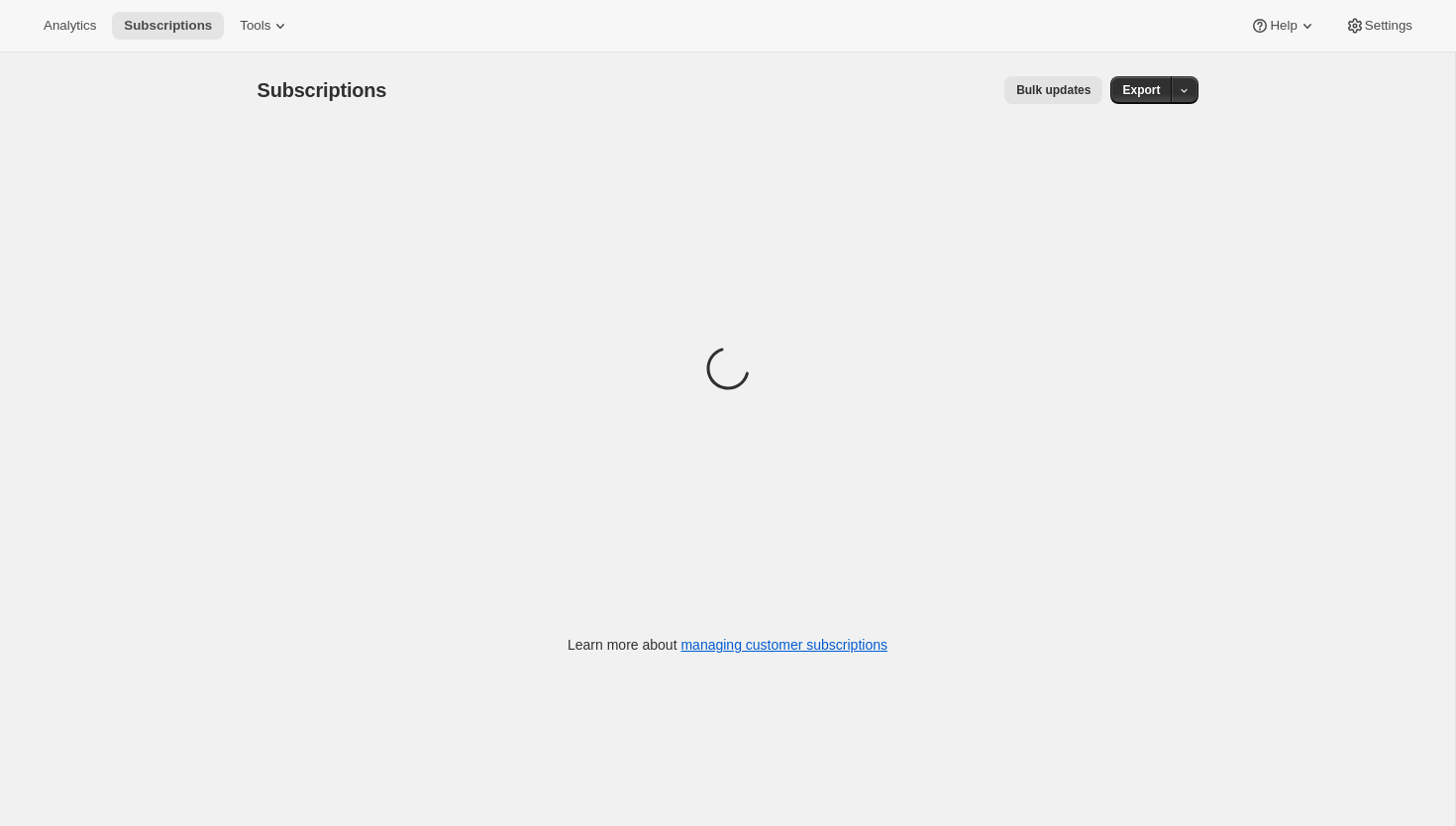 scroll, scrollTop: 0, scrollLeft: 0, axis: both 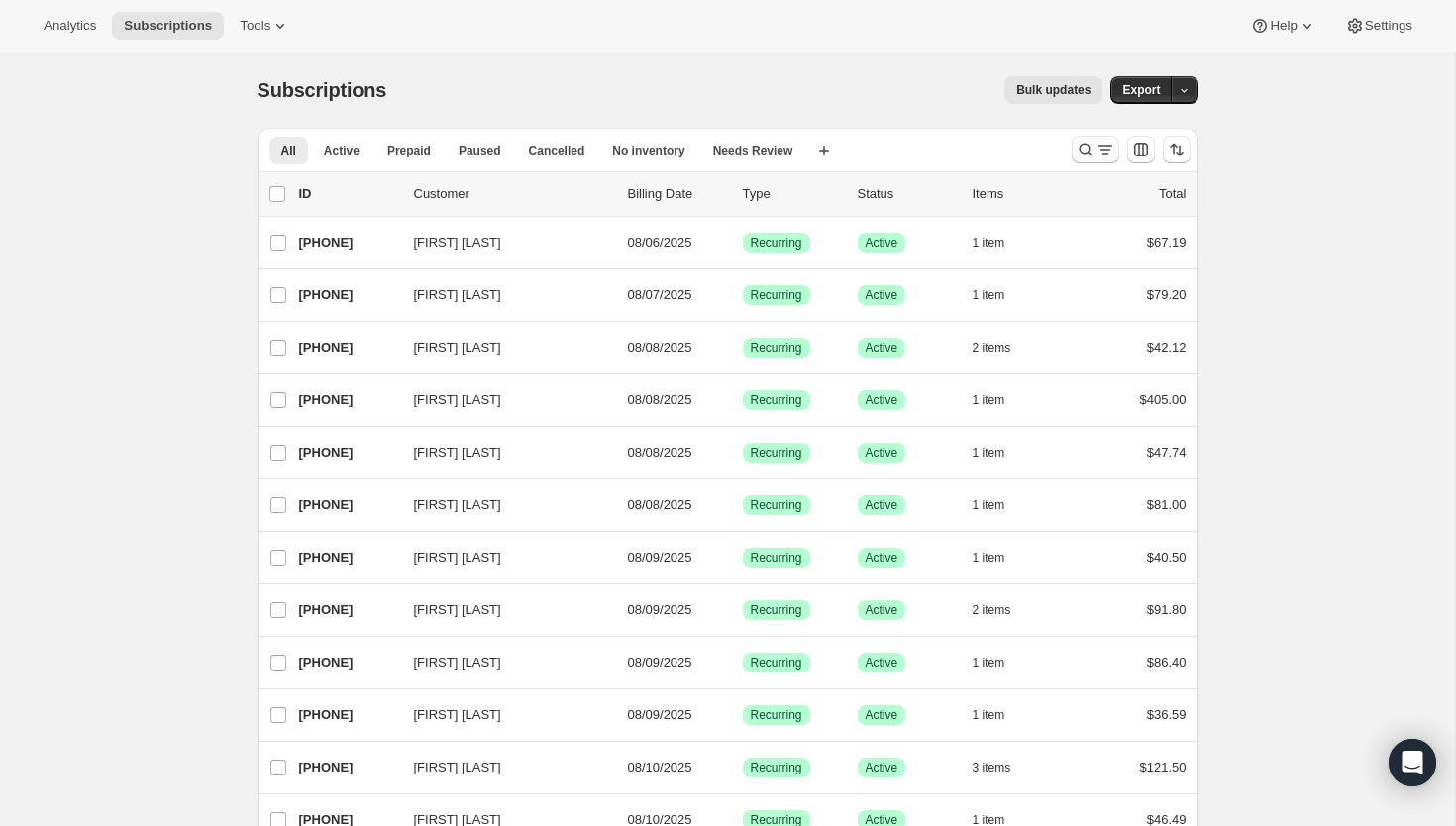 click 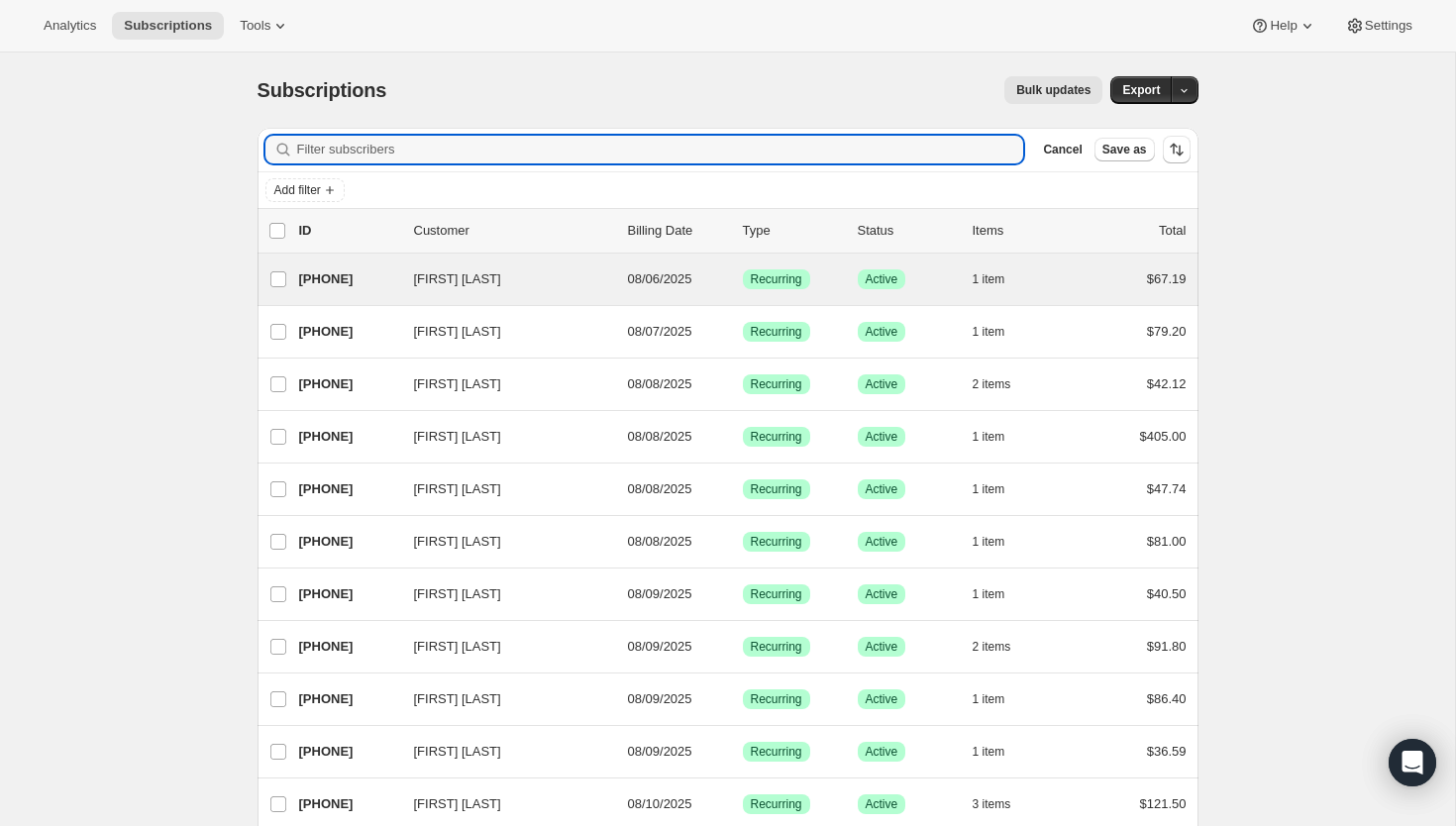paste on "[EMAIL]" 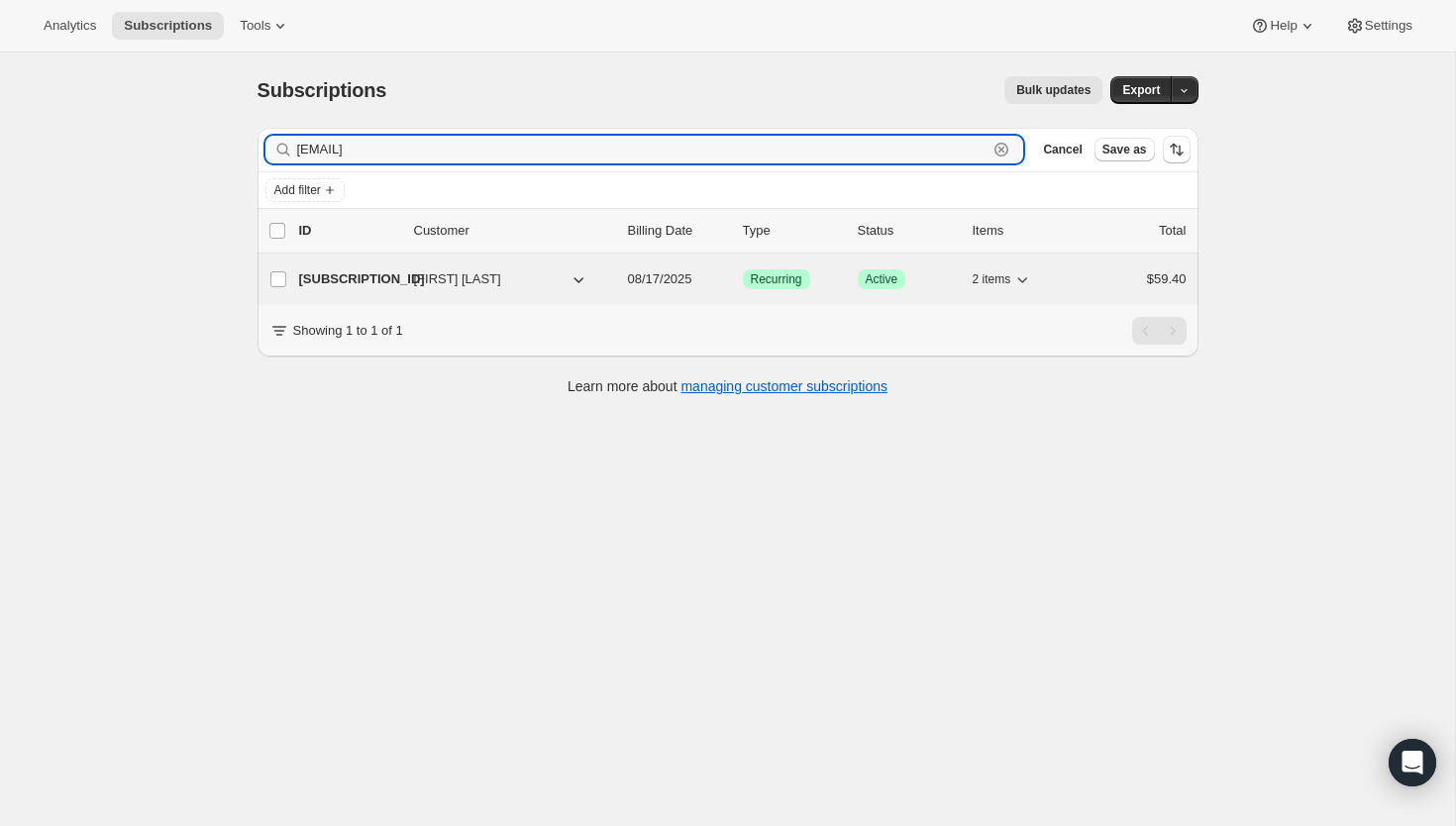 type on "[EMAIL]" 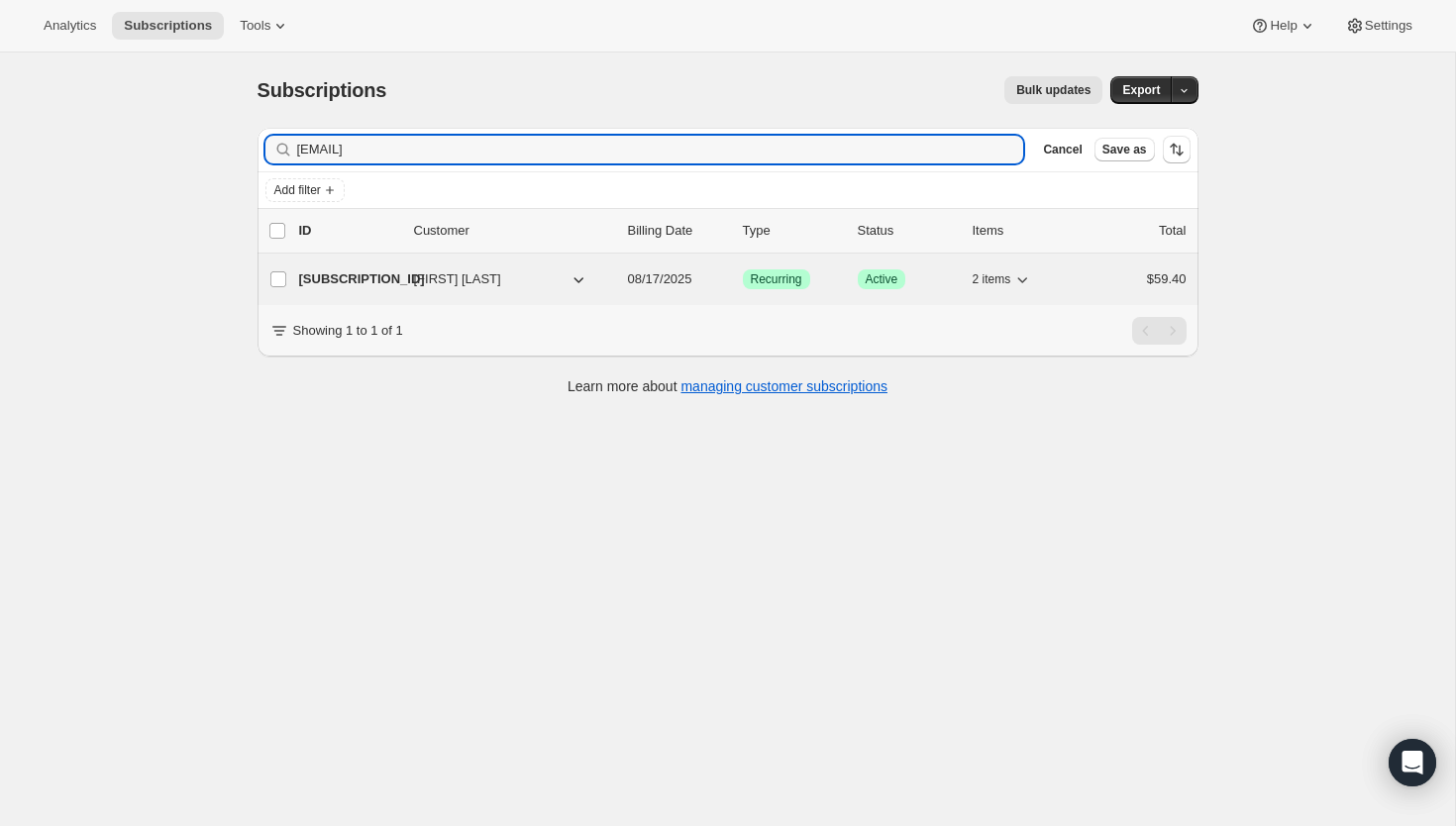 click 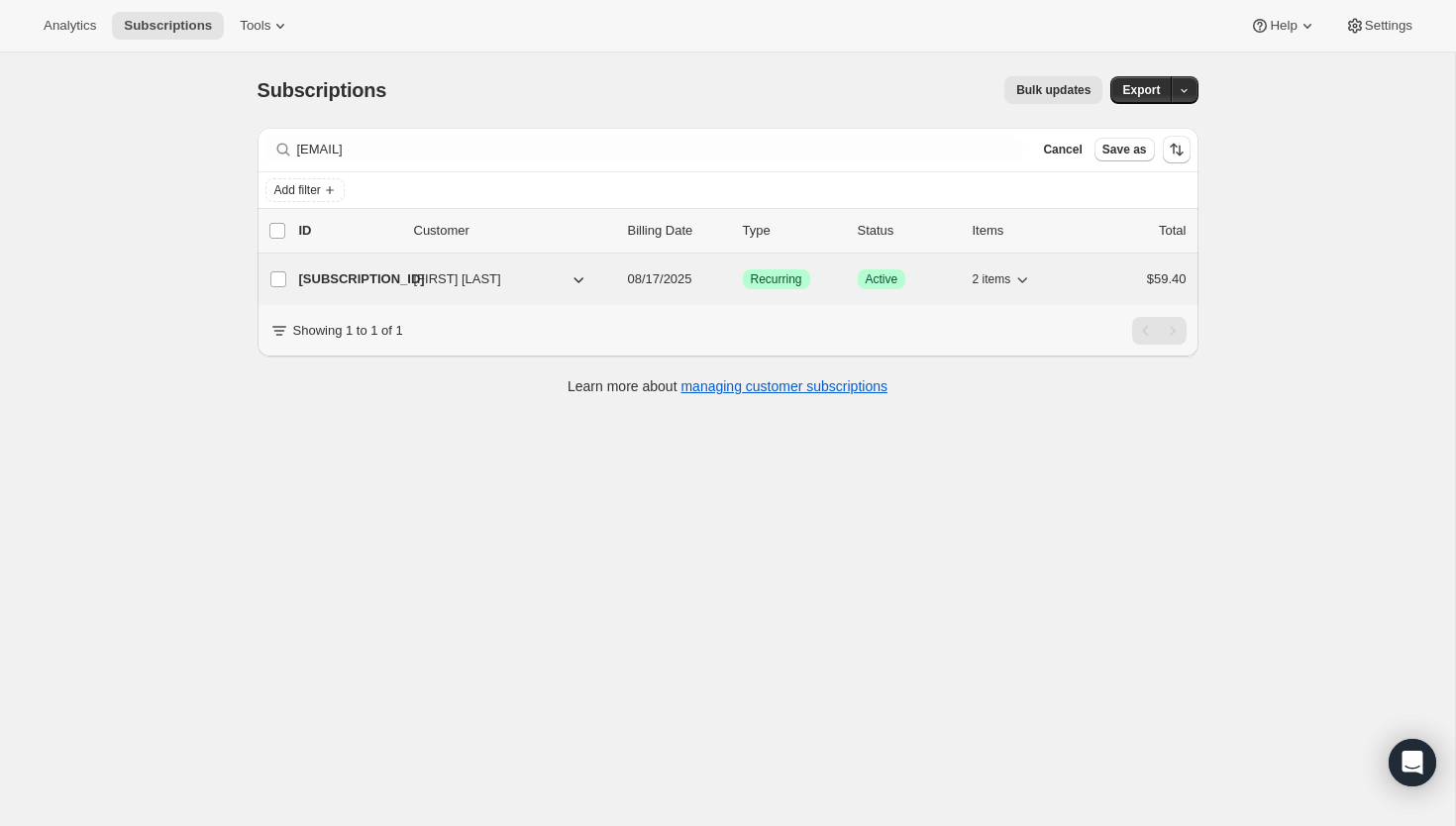 click 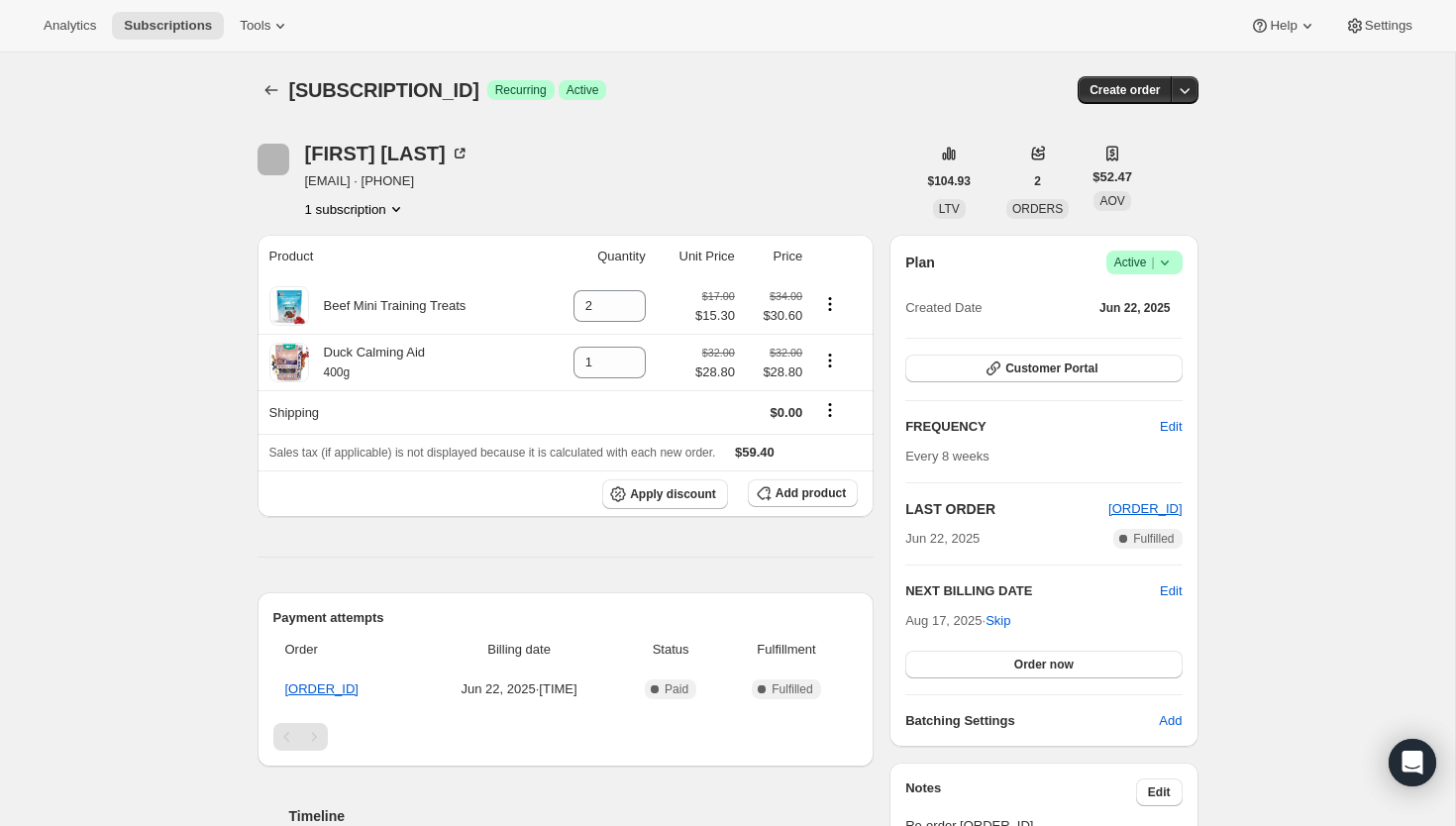 click 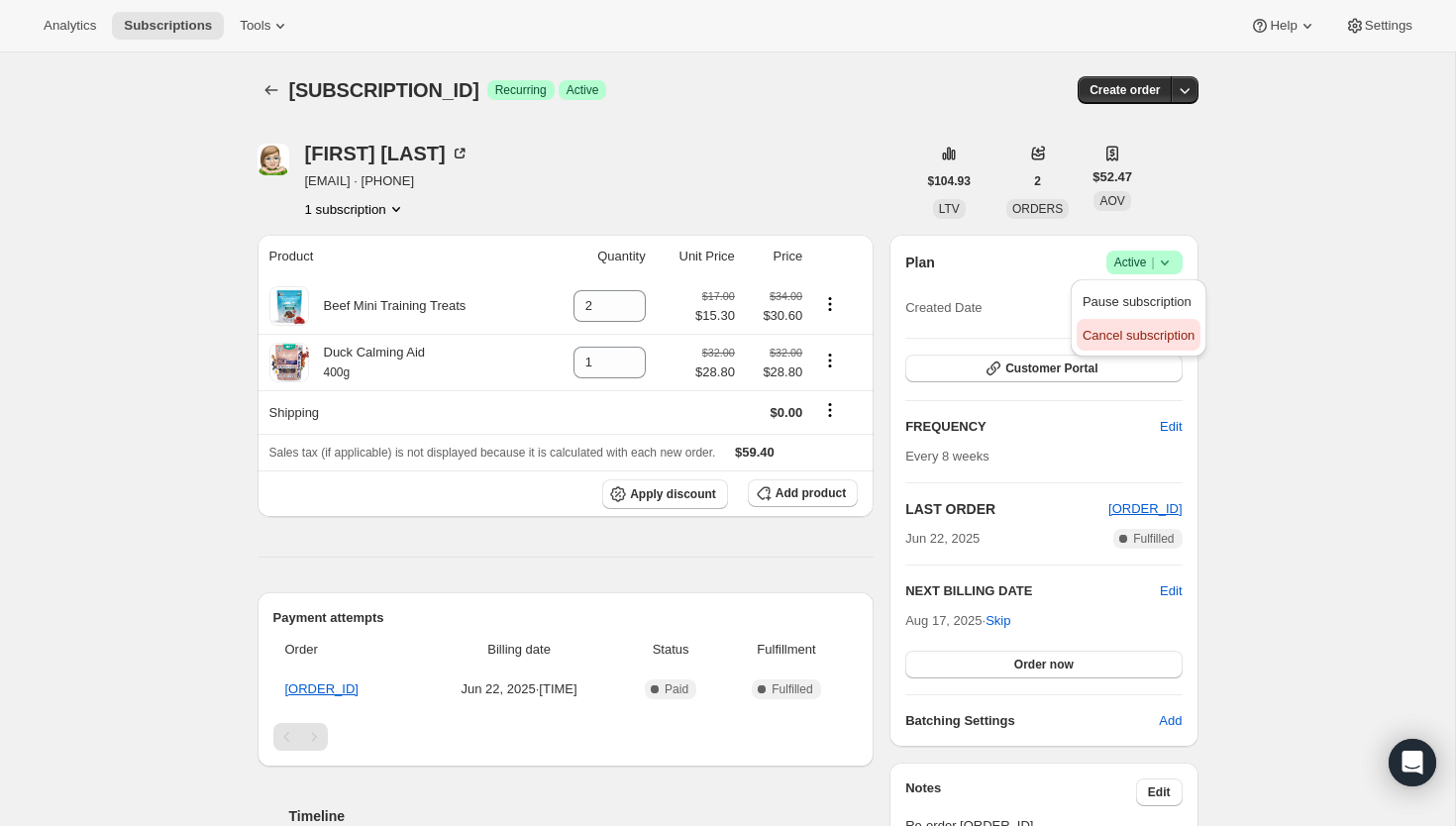 click on "Cancel subscription" at bounding box center (1138, 335) 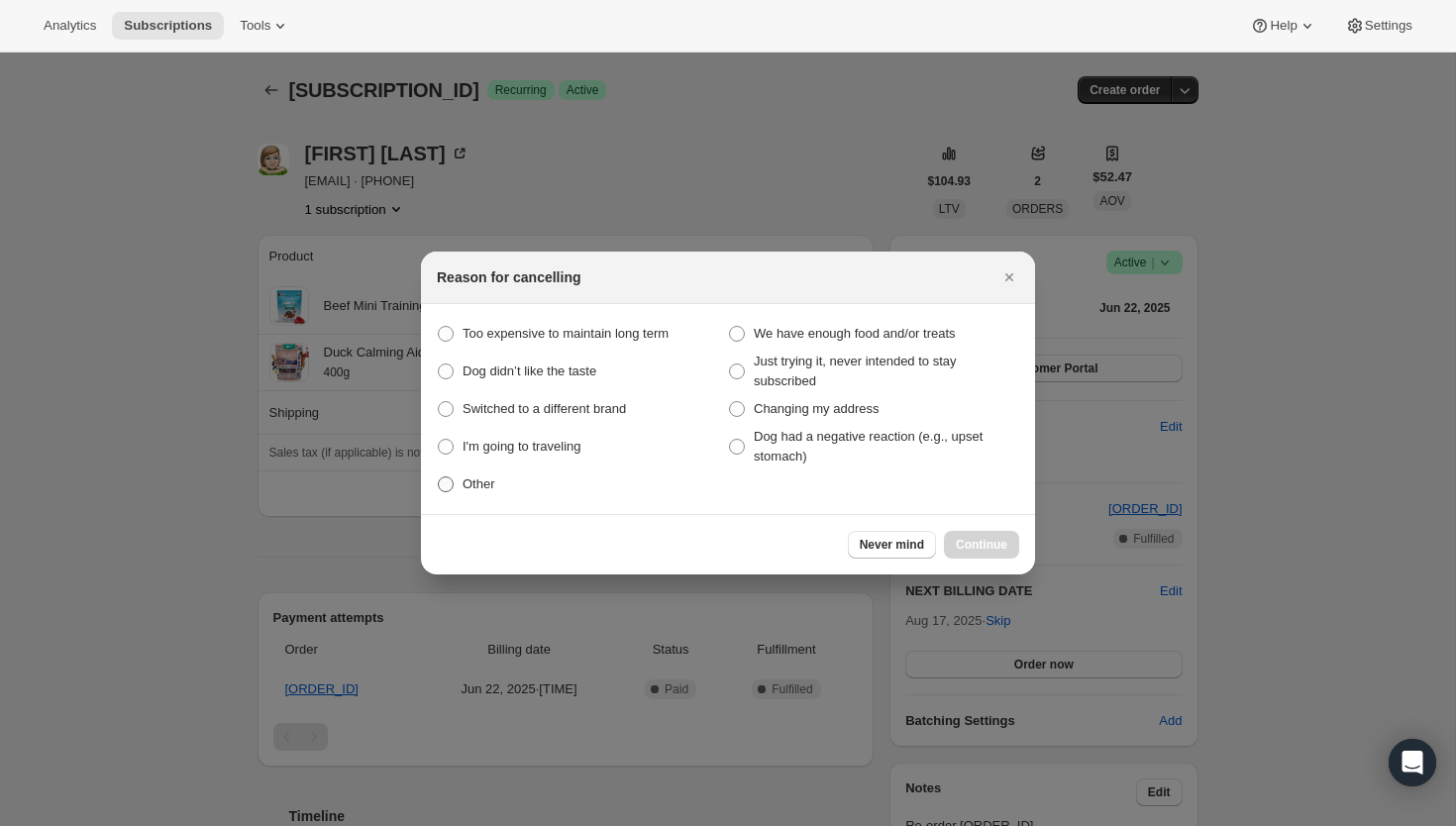 click on "Other" at bounding box center (478, 483) 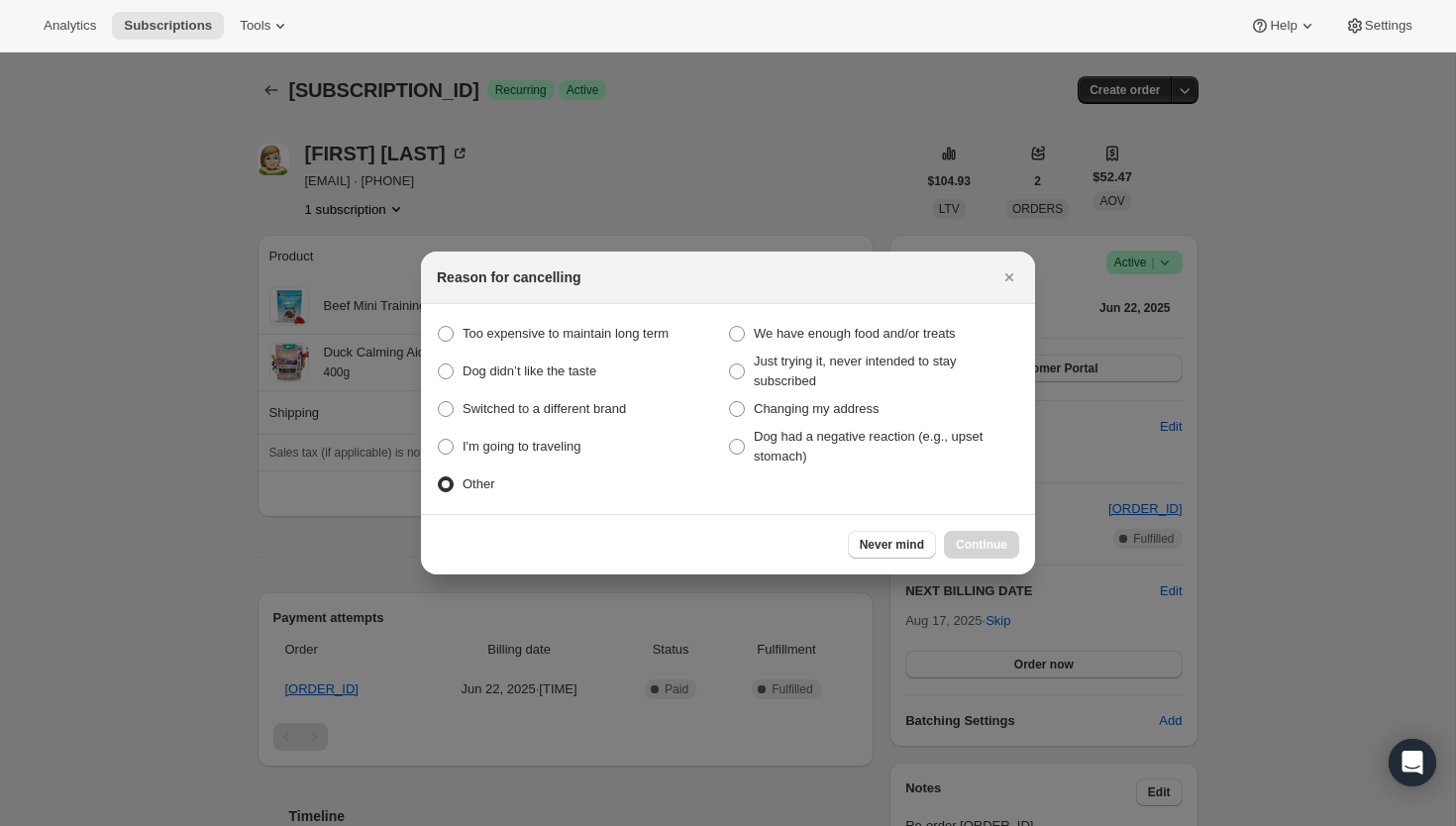 radio on "true" 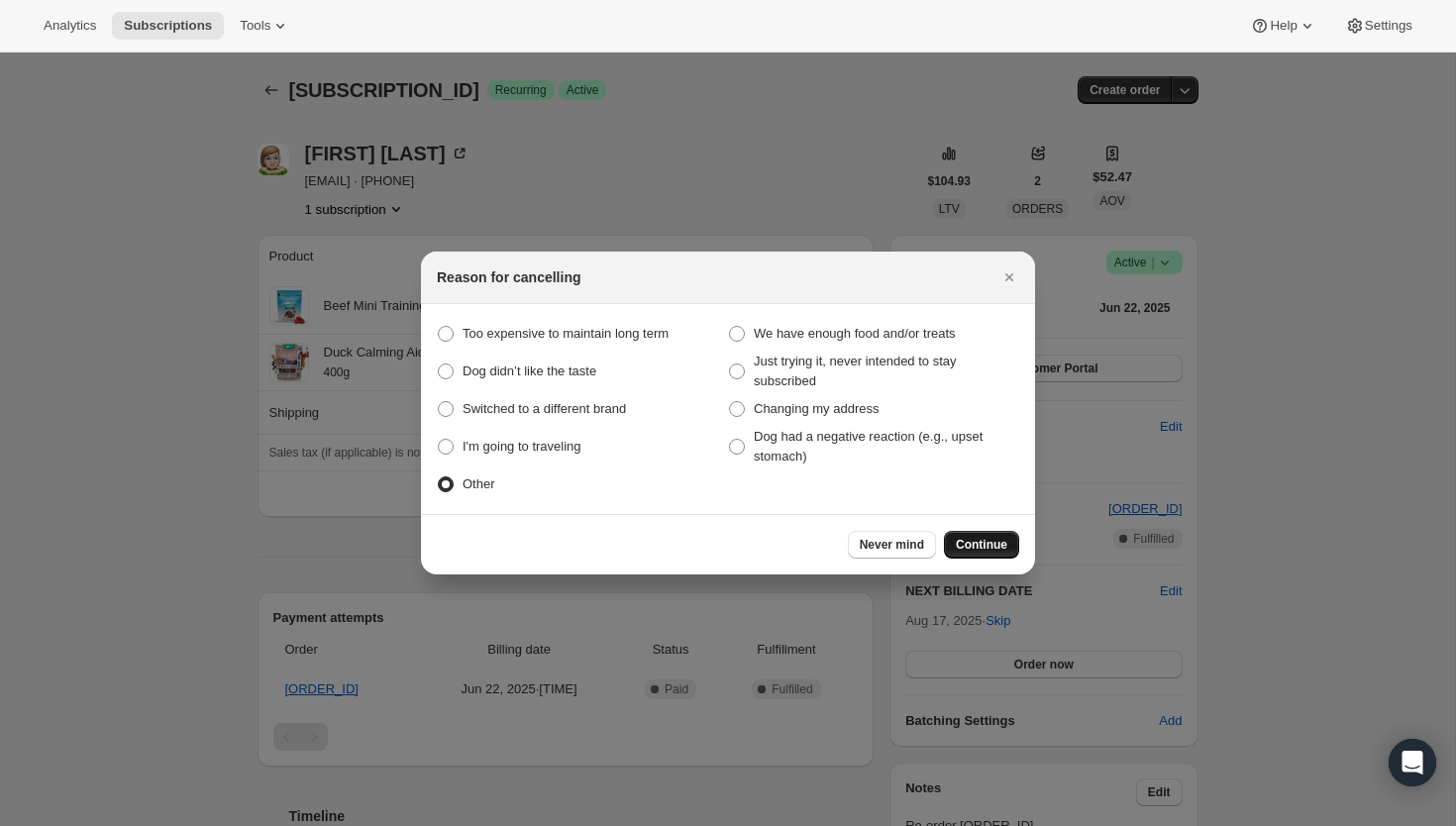click on "Continue" at bounding box center (982, 545) 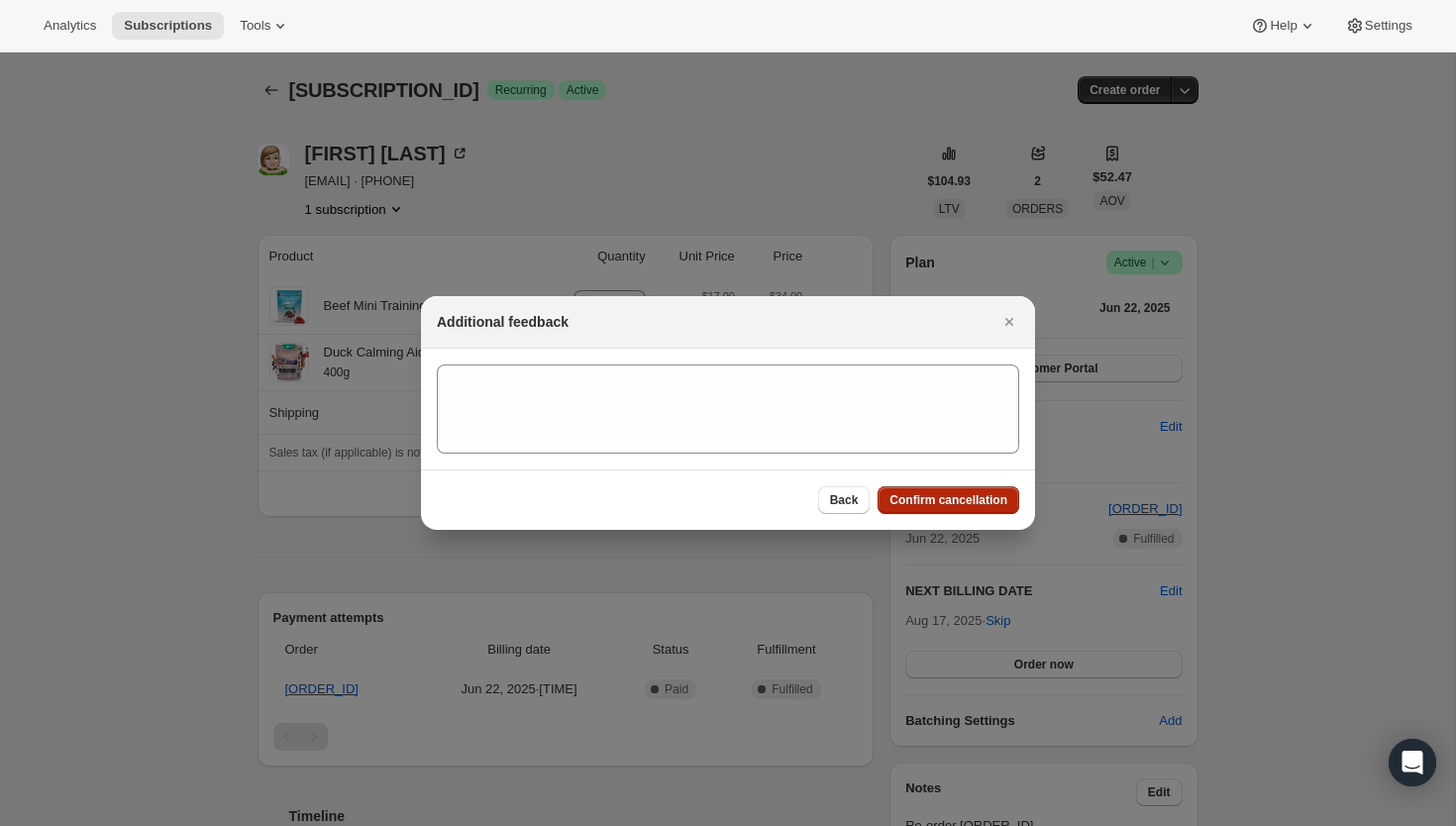 click on "Confirm cancellation" at bounding box center [948, 500] 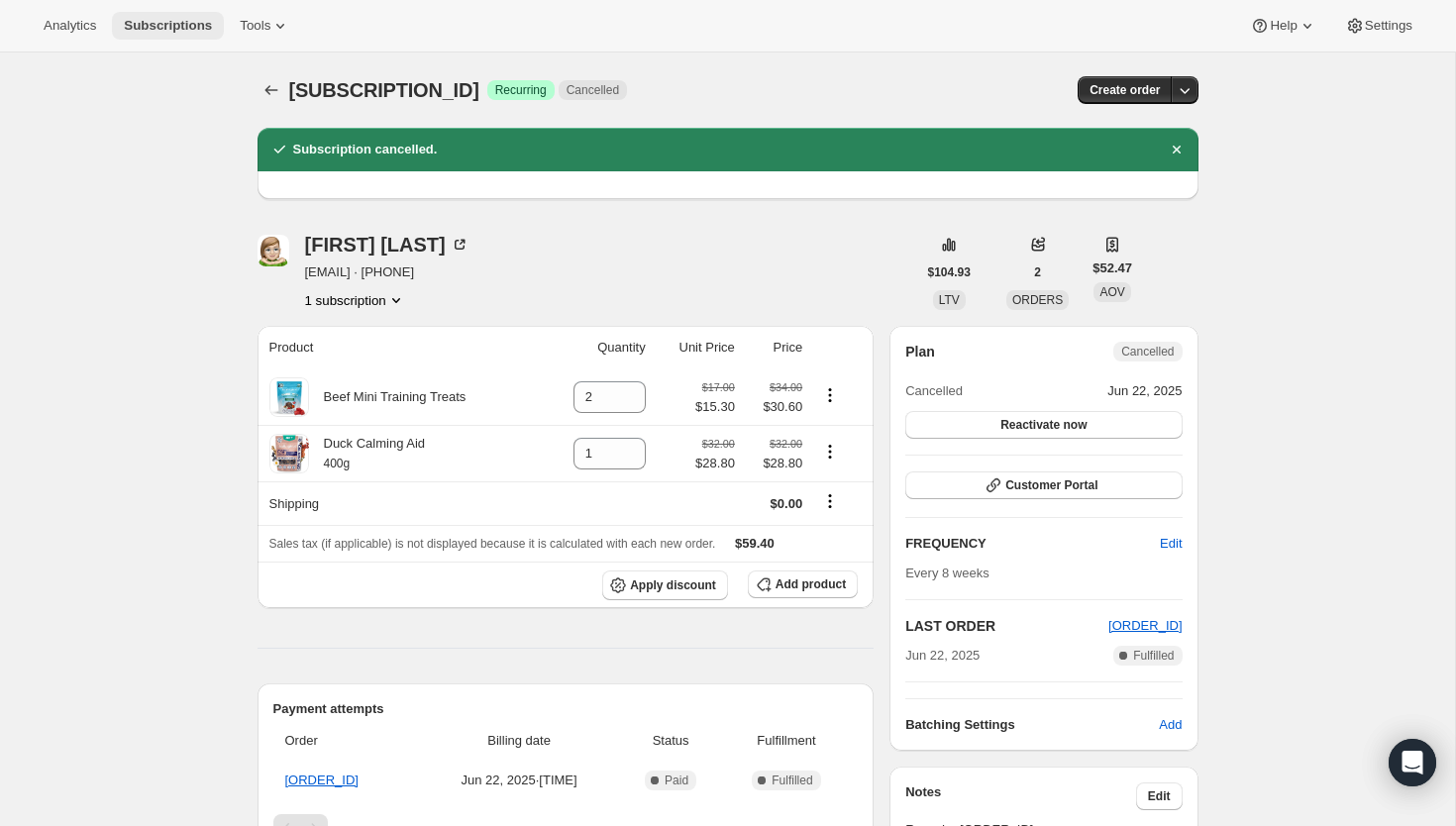 click on "Subscriptions" at bounding box center [167, 26] 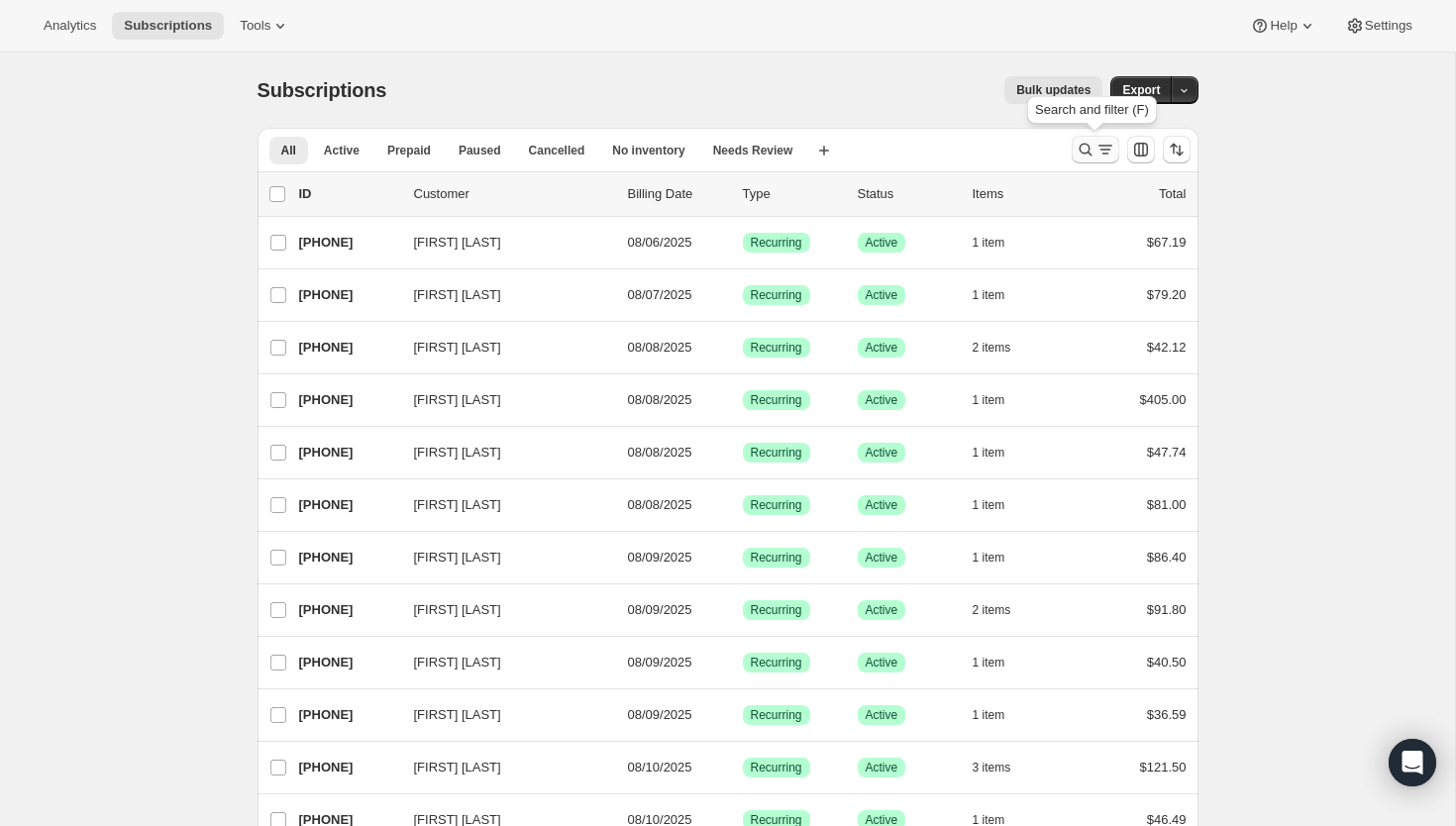 click 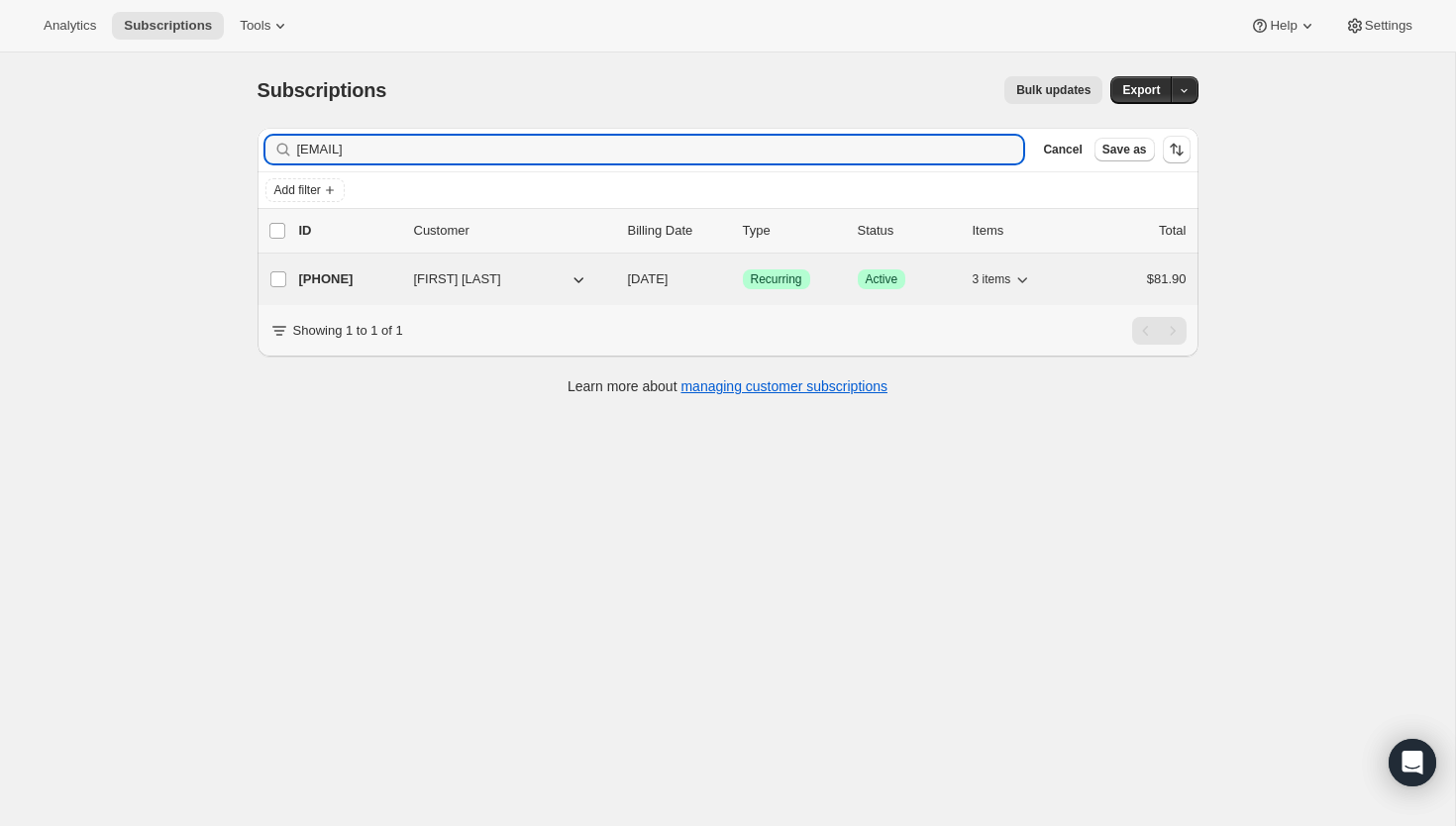 type on "[EMAIL]" 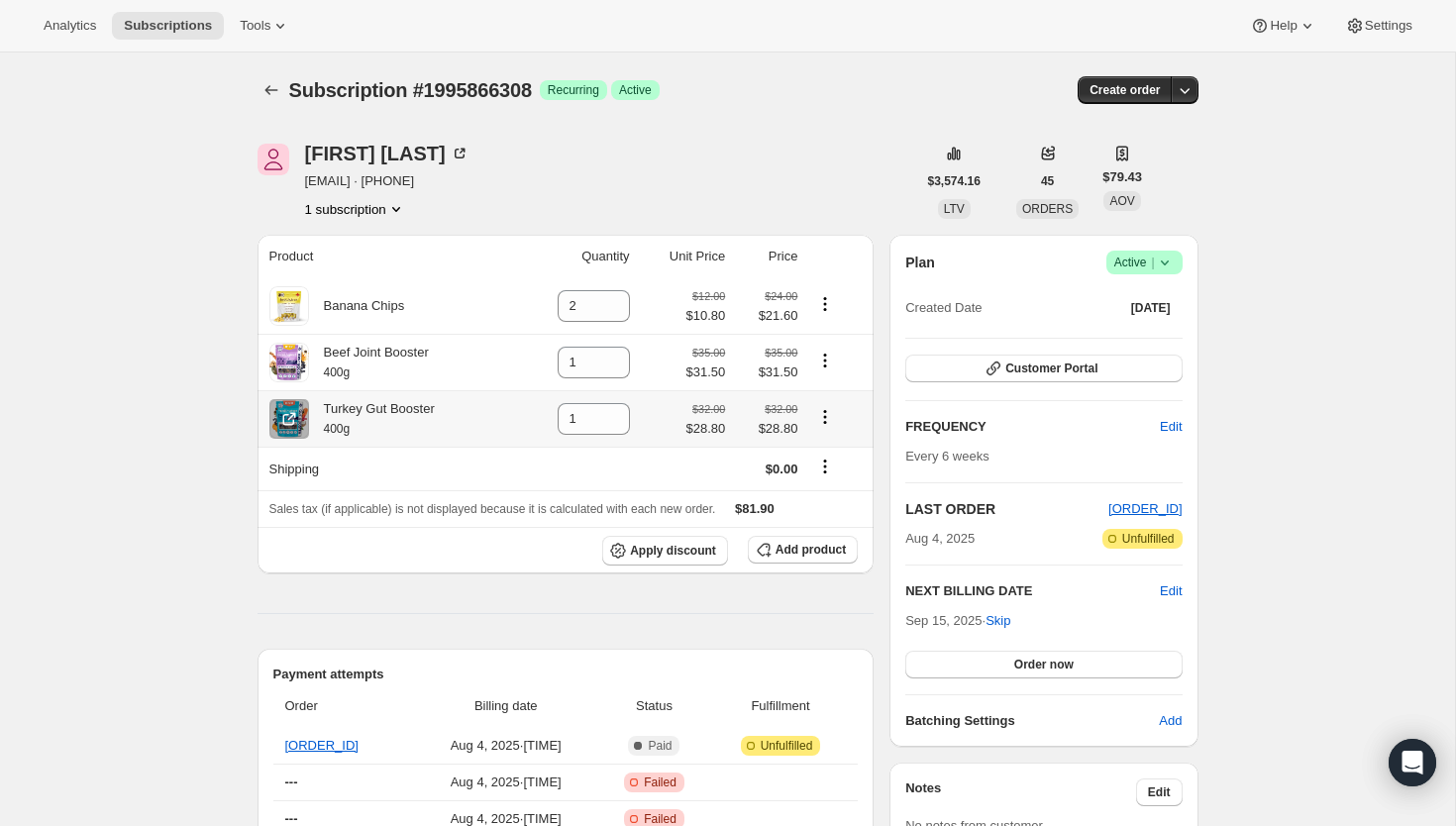 click 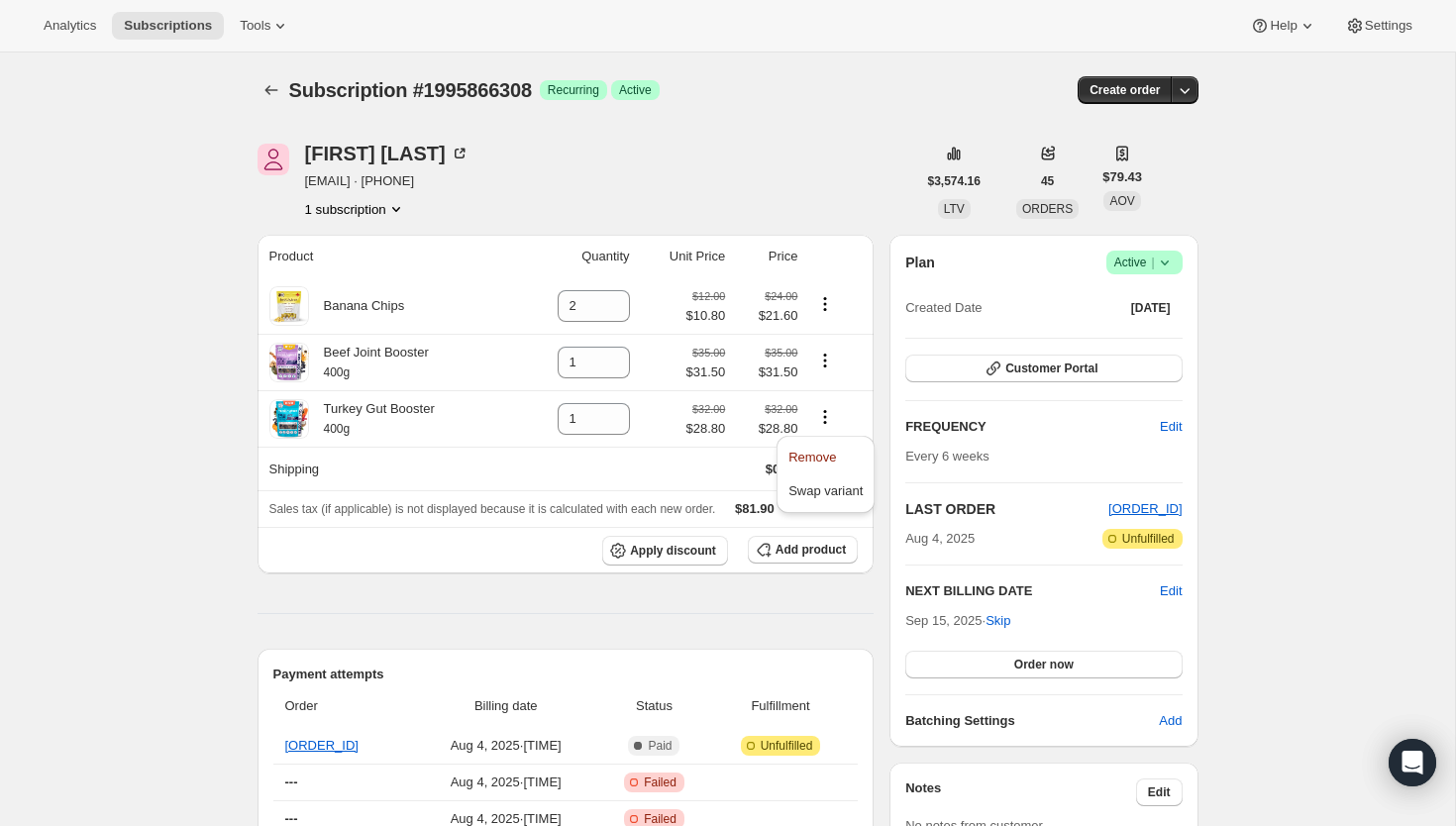 click on "Product Quantity Unit Price Price Banana Chips 2 $12.00 $10.80 $24.00 $21.60 Beef Joint Booster 400g 1 $35.00 $31.50 $35.00 $31.50 Turkey Gut Booster 400g 1 $32.00 $28.80 $32.00 $28.80 Shipping $0.00 Sales tax (if applicable) is not displayed because it is calculated with each new order.   $81.90 Apply discount Add product Payment attempts Order Billing date Status Fulfillment [ORDER_ID] [DATE]  ·  [TIME]  Complete Paid Attention Incomplete Unfulfilled --- [DATE]  ·  [TIME] Critical Incomplete Failed --- [DATE]  ·  [TIME] Critical Incomplete Failed Timeline [DATE] Triggered Shopify flow event for successful billing attempt. [TIME] Order processed successfully.  View order [TIME] [FIRST] [LAST] initiated an order with "Order now" from Admin. [TIME] Subscription order held due to billing issue: INSUFFICIENT_INVENTORY [TIME] [FIRST] [LAST] initiated an order with "Order now" from Admin. [TIME] [TIME] [TIME] [TIME] [TIME] [TIME] [TIME]" at bounding box center [566, 1242] 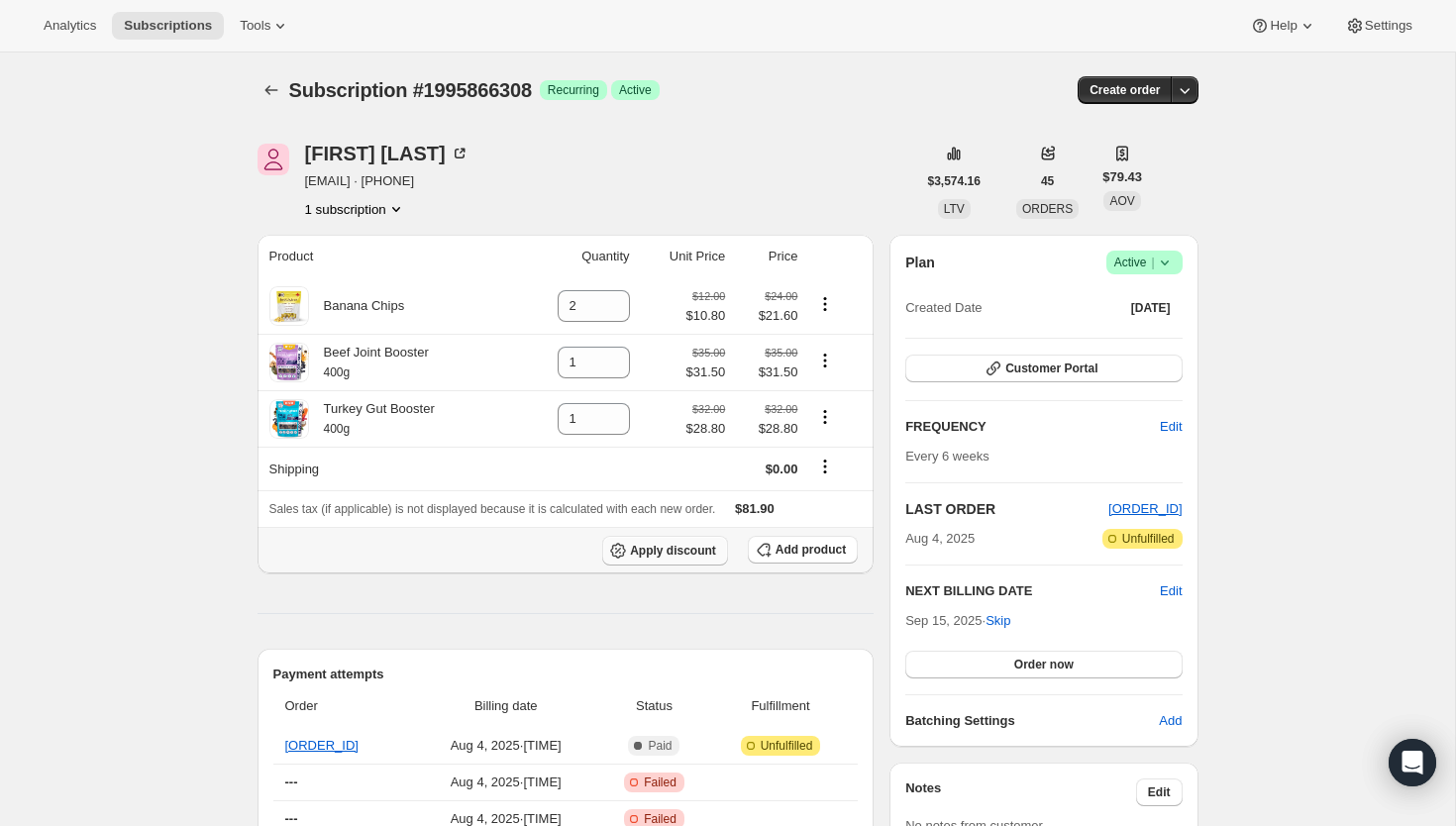 click on "Apply discount" at bounding box center (673, 551) 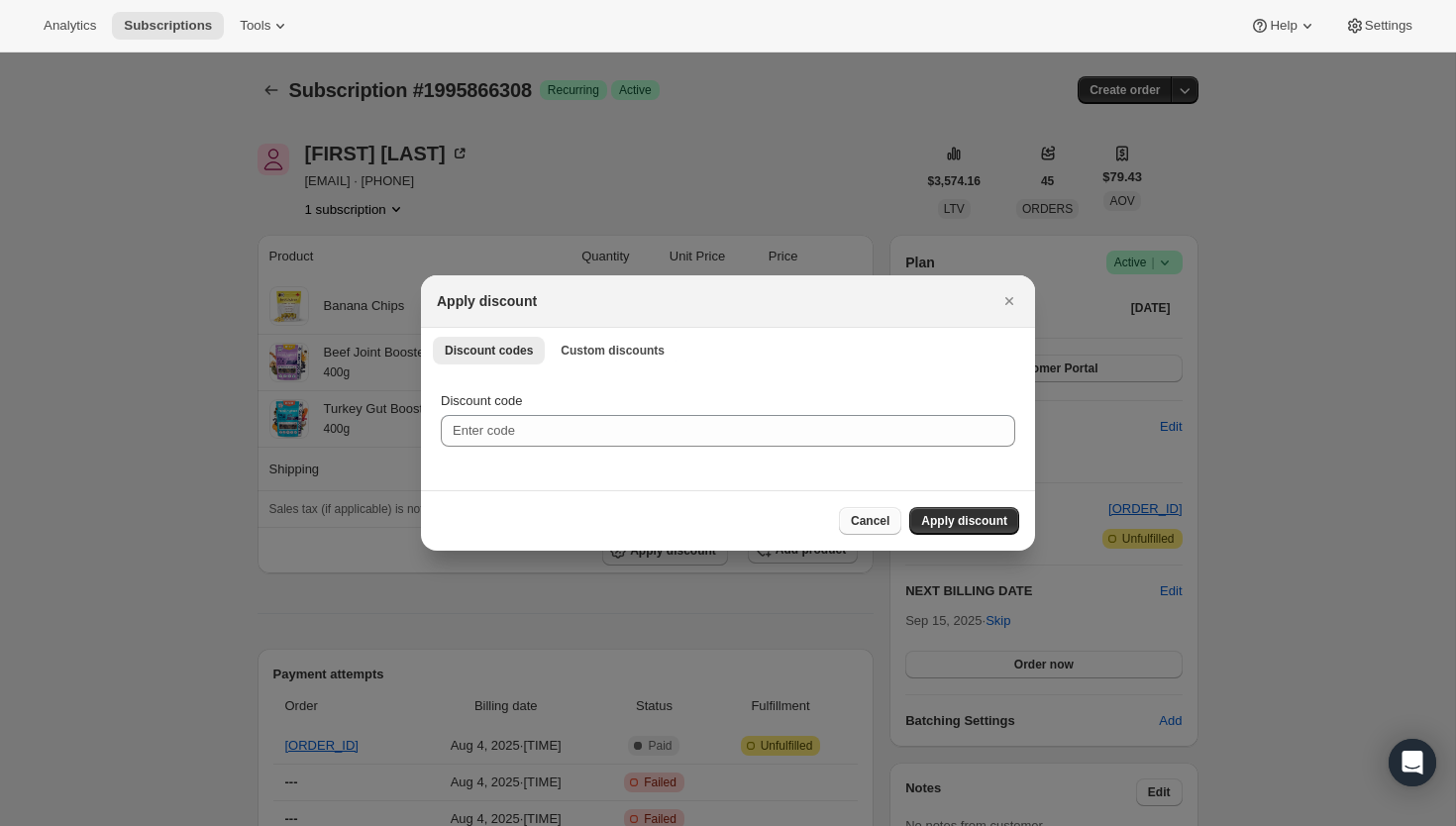 click on "Cancel" at bounding box center [870, 521] 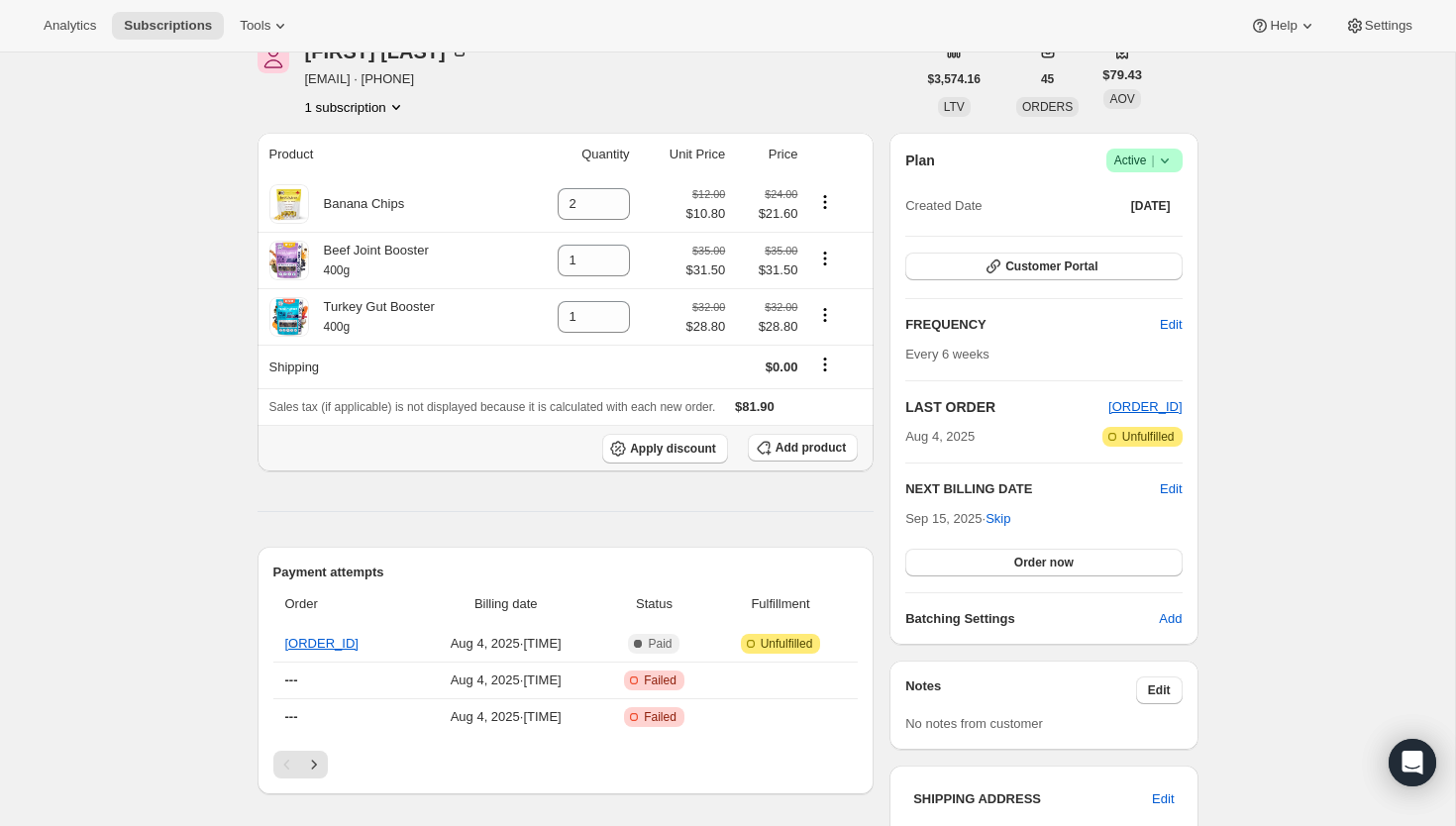 scroll, scrollTop: 100, scrollLeft: 0, axis: vertical 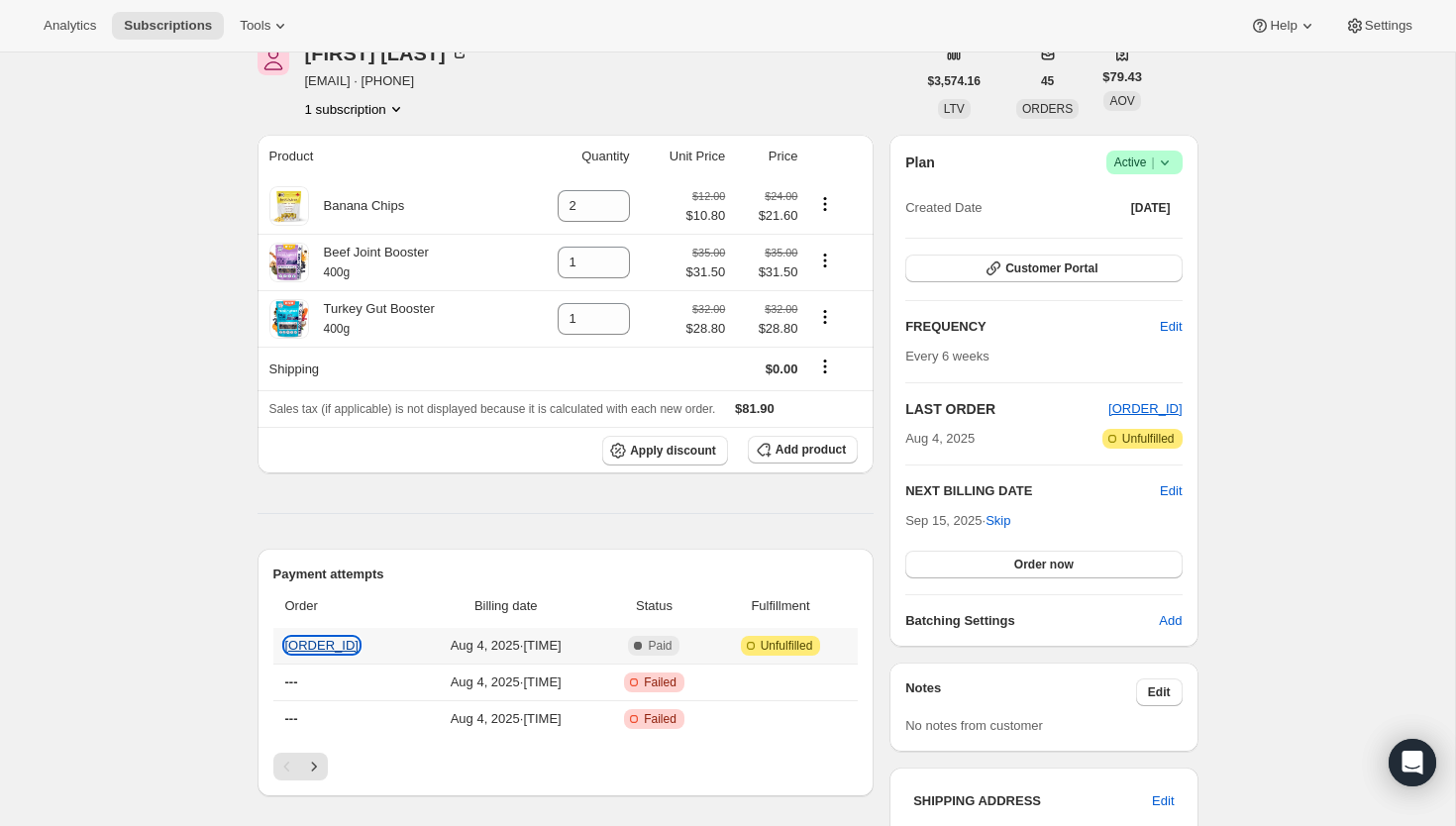 click on "[ORDER_ID]" at bounding box center (322, 645) 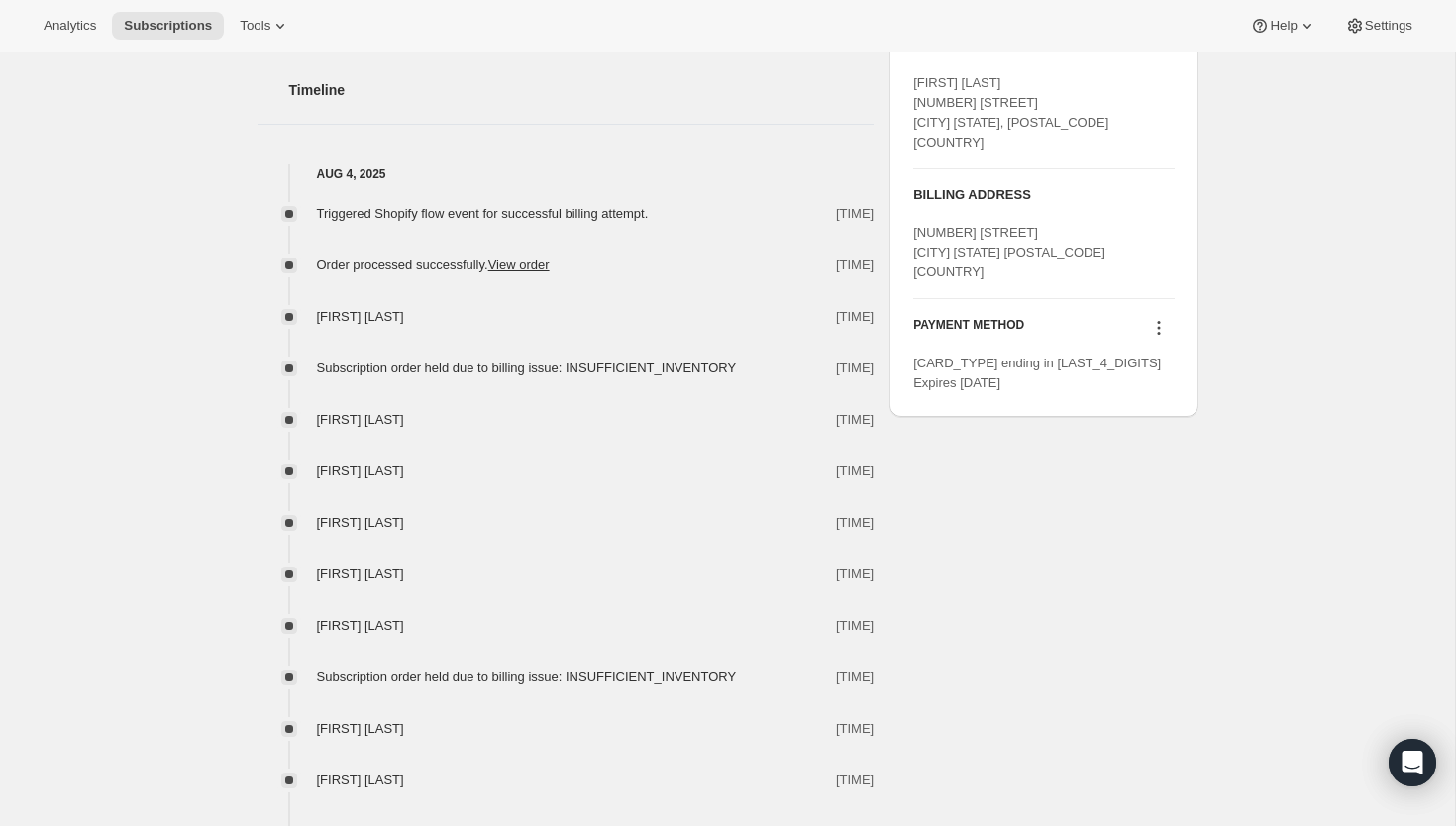 scroll, scrollTop: 0, scrollLeft: 0, axis: both 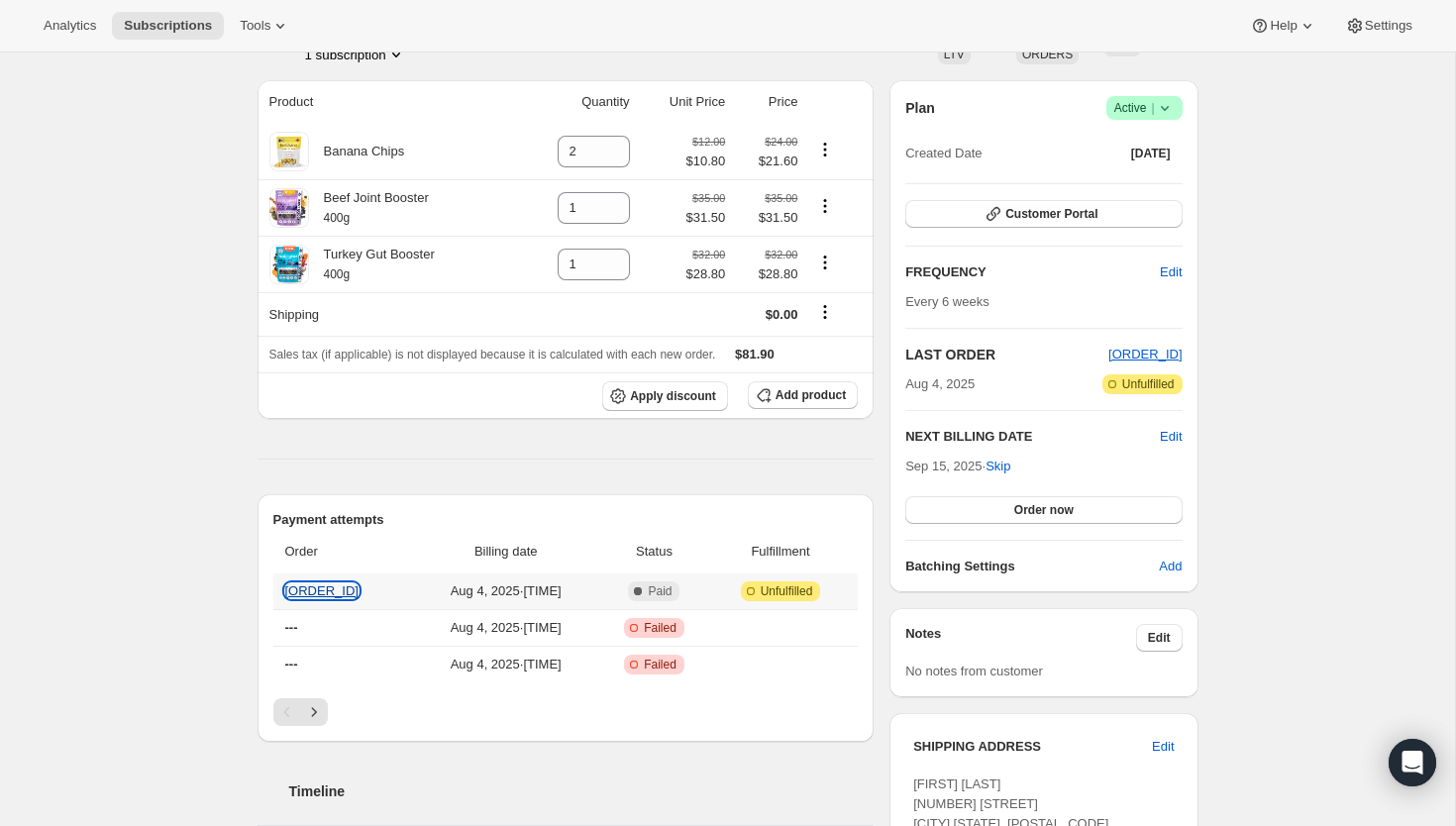 click on "[ORDER_ID]" at bounding box center [322, 590] 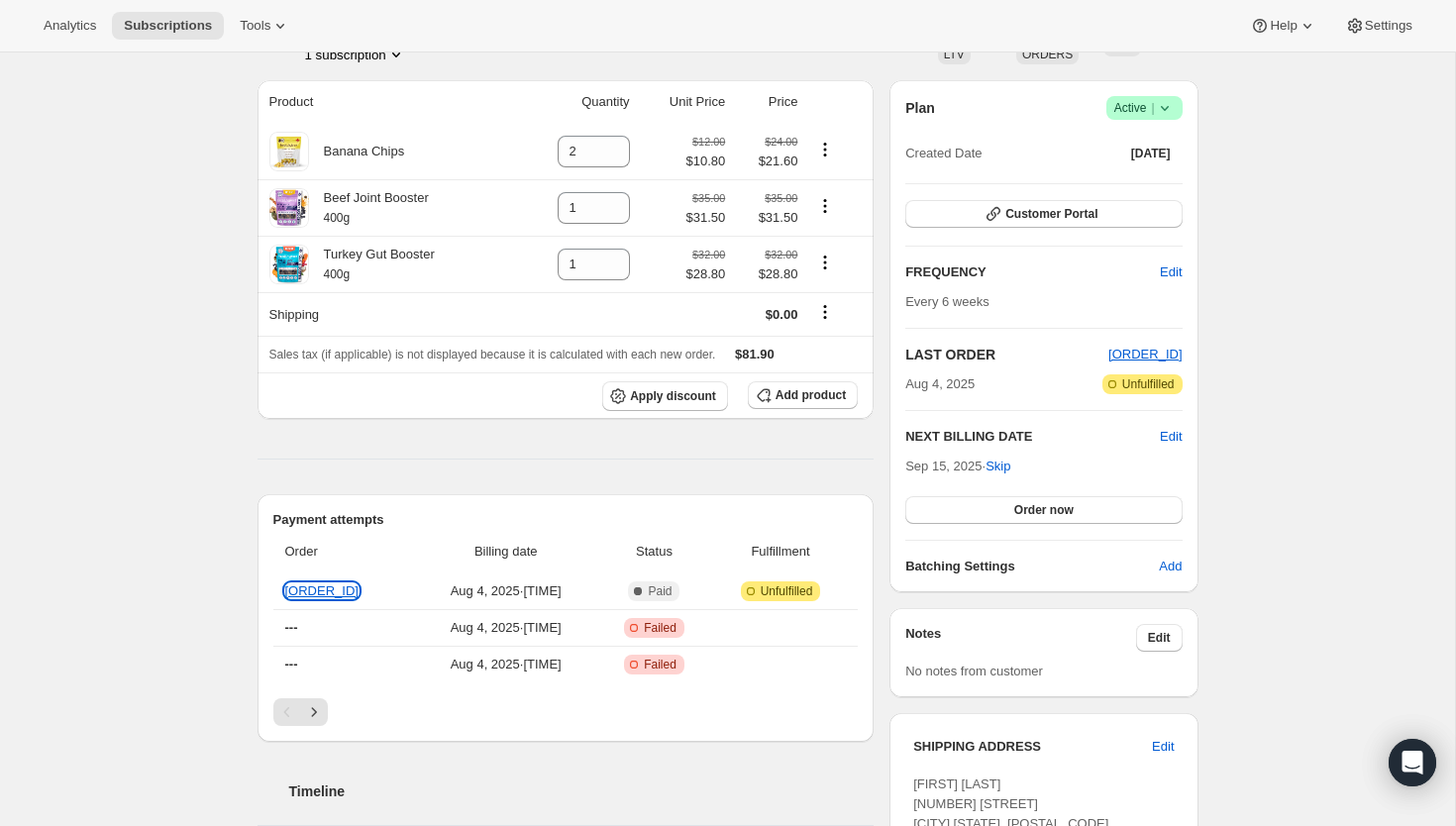 scroll, scrollTop: 159, scrollLeft: 0, axis: vertical 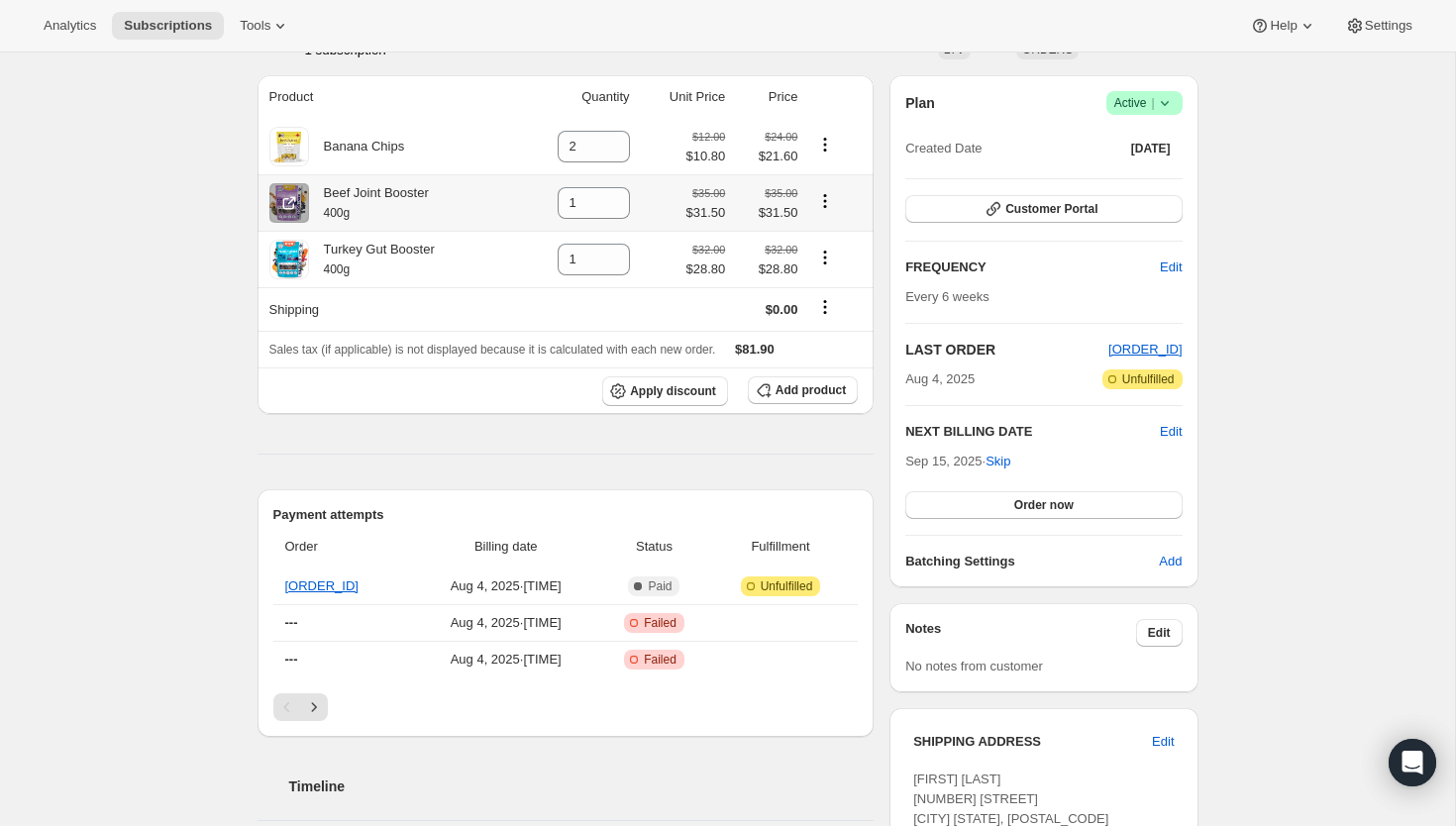 click 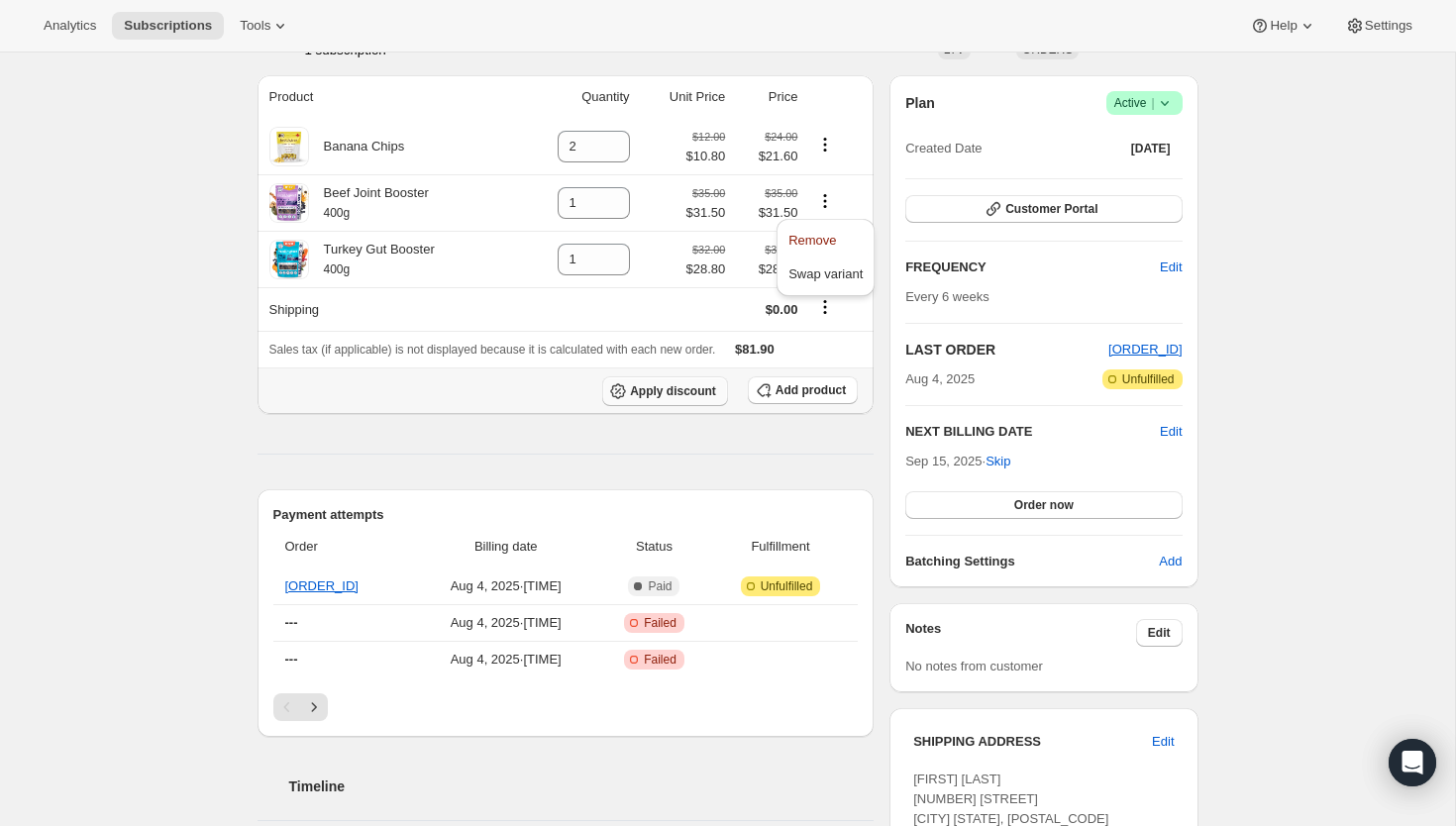 click on "Apply discount" at bounding box center (665, 391) 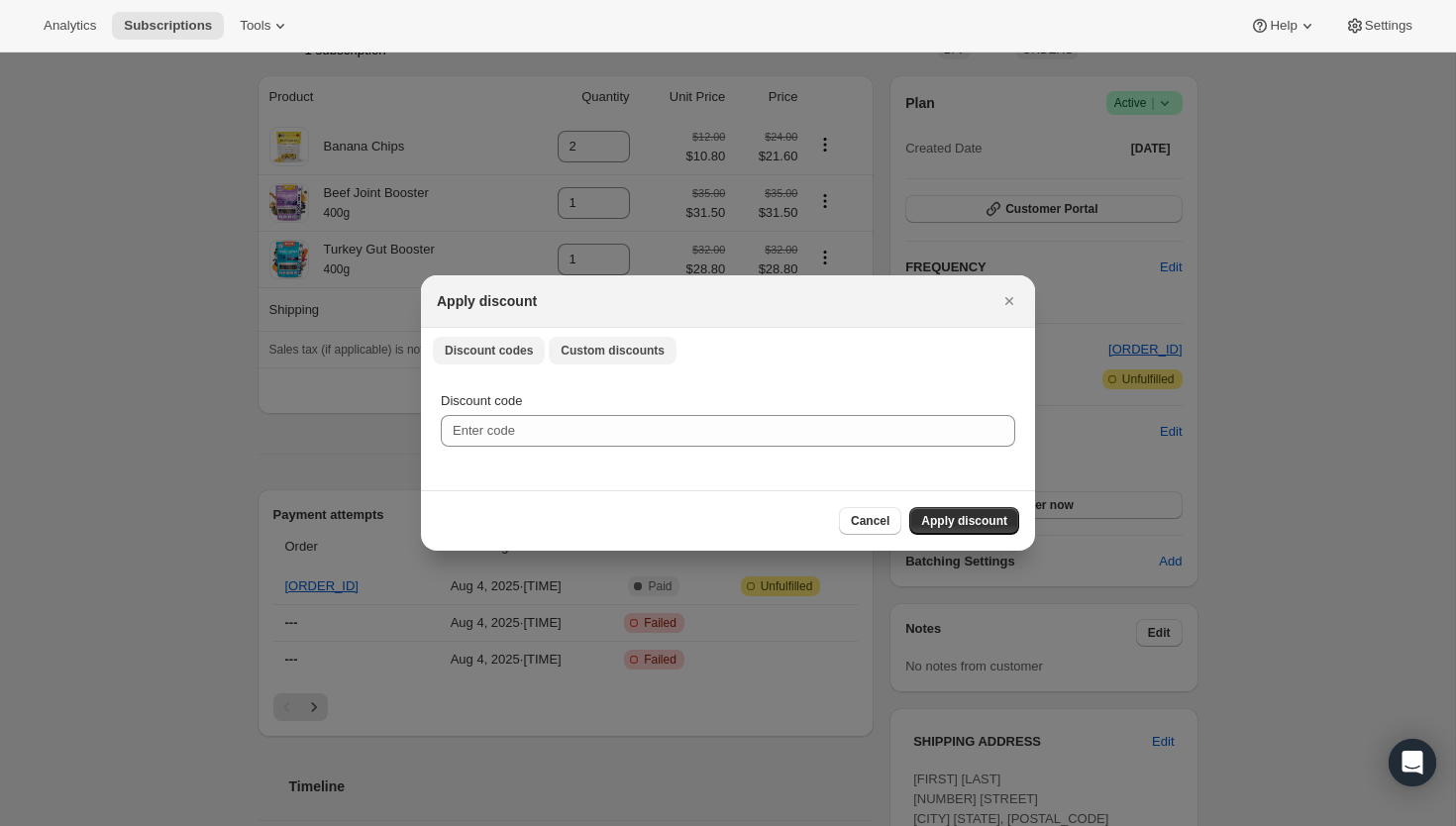 click on "Custom discounts" at bounding box center [612, 351] 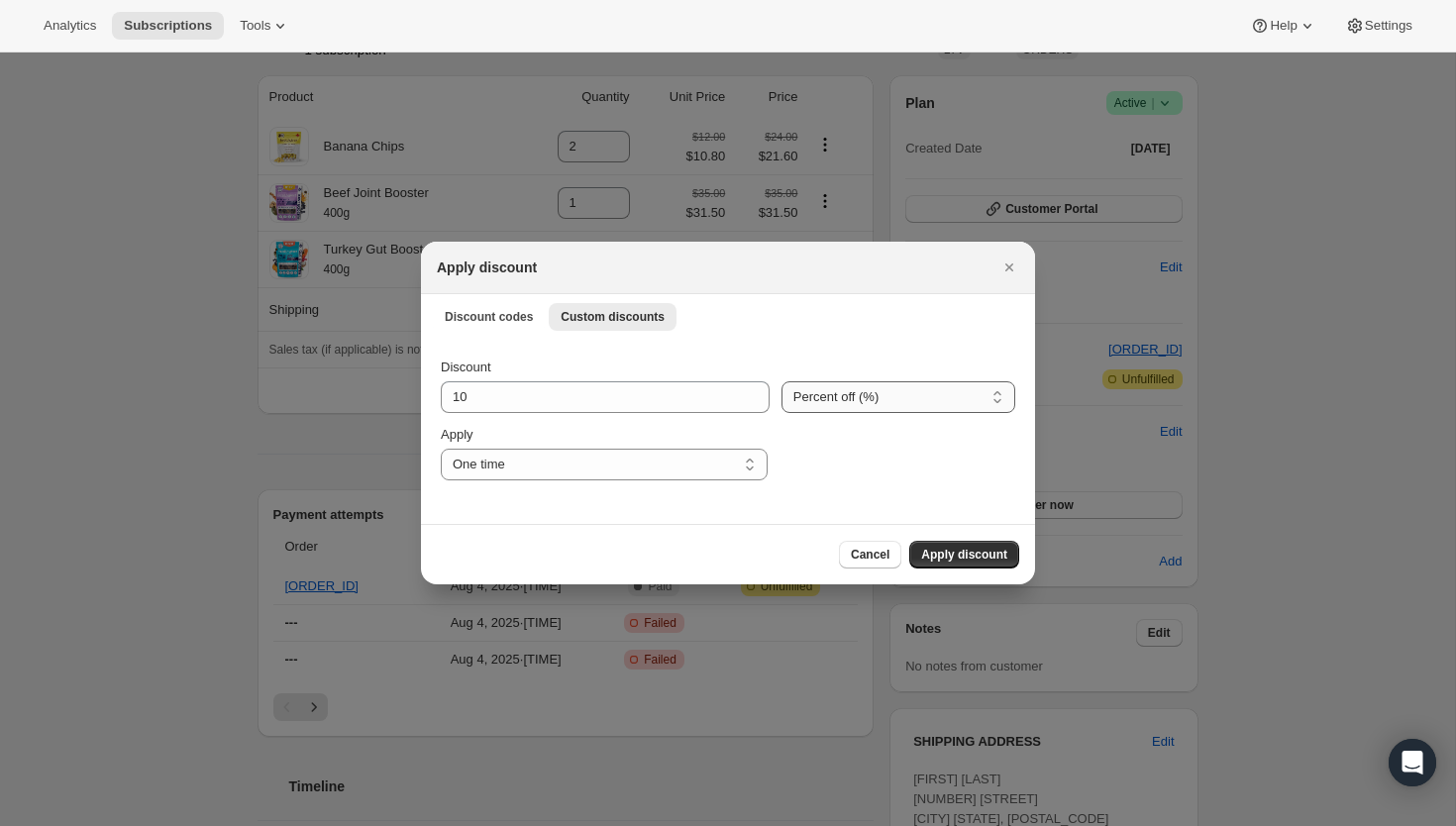 click on "Percent off (%) Amount off ($)" at bounding box center (898, 397) 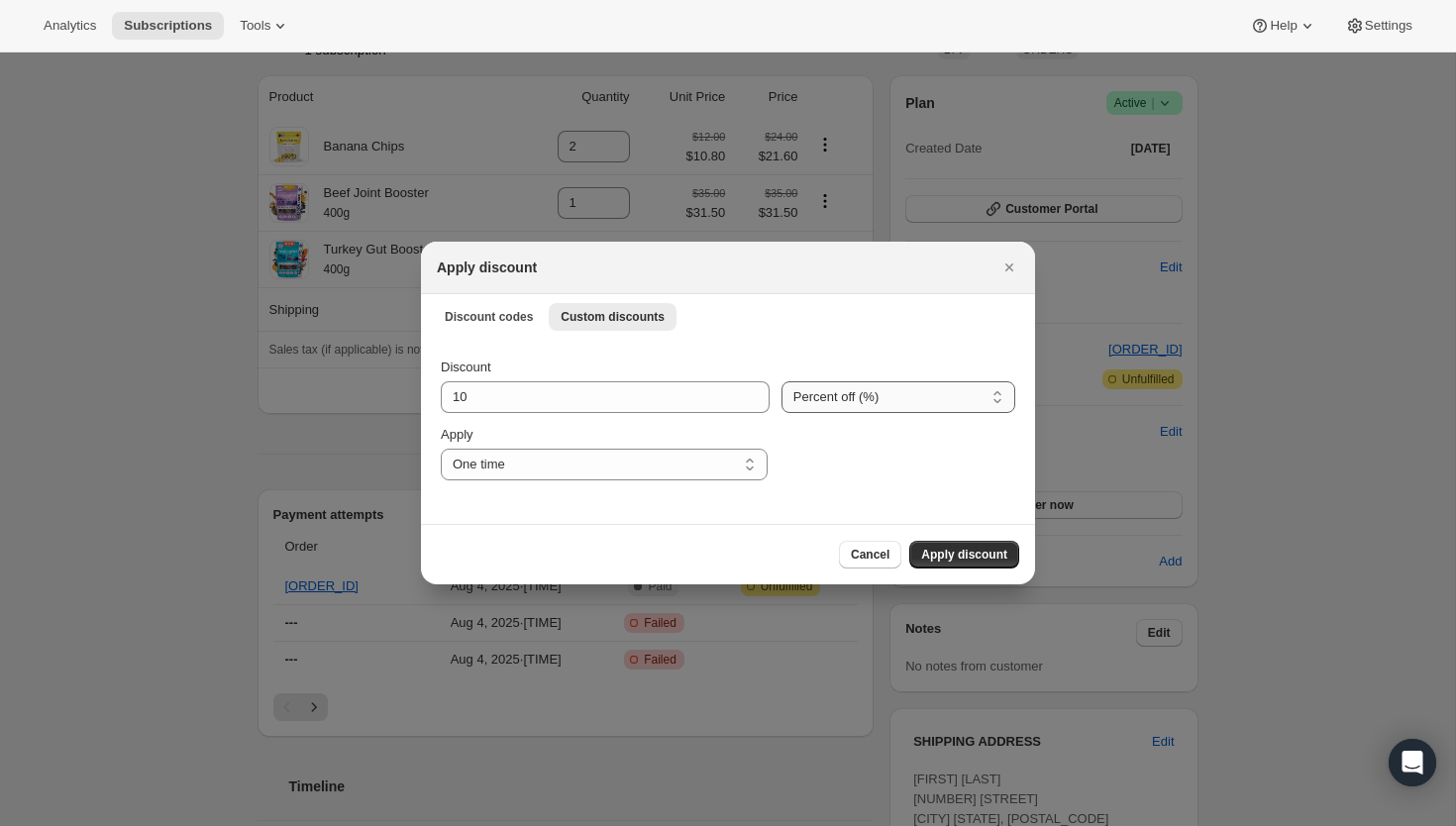 select on "fixed" 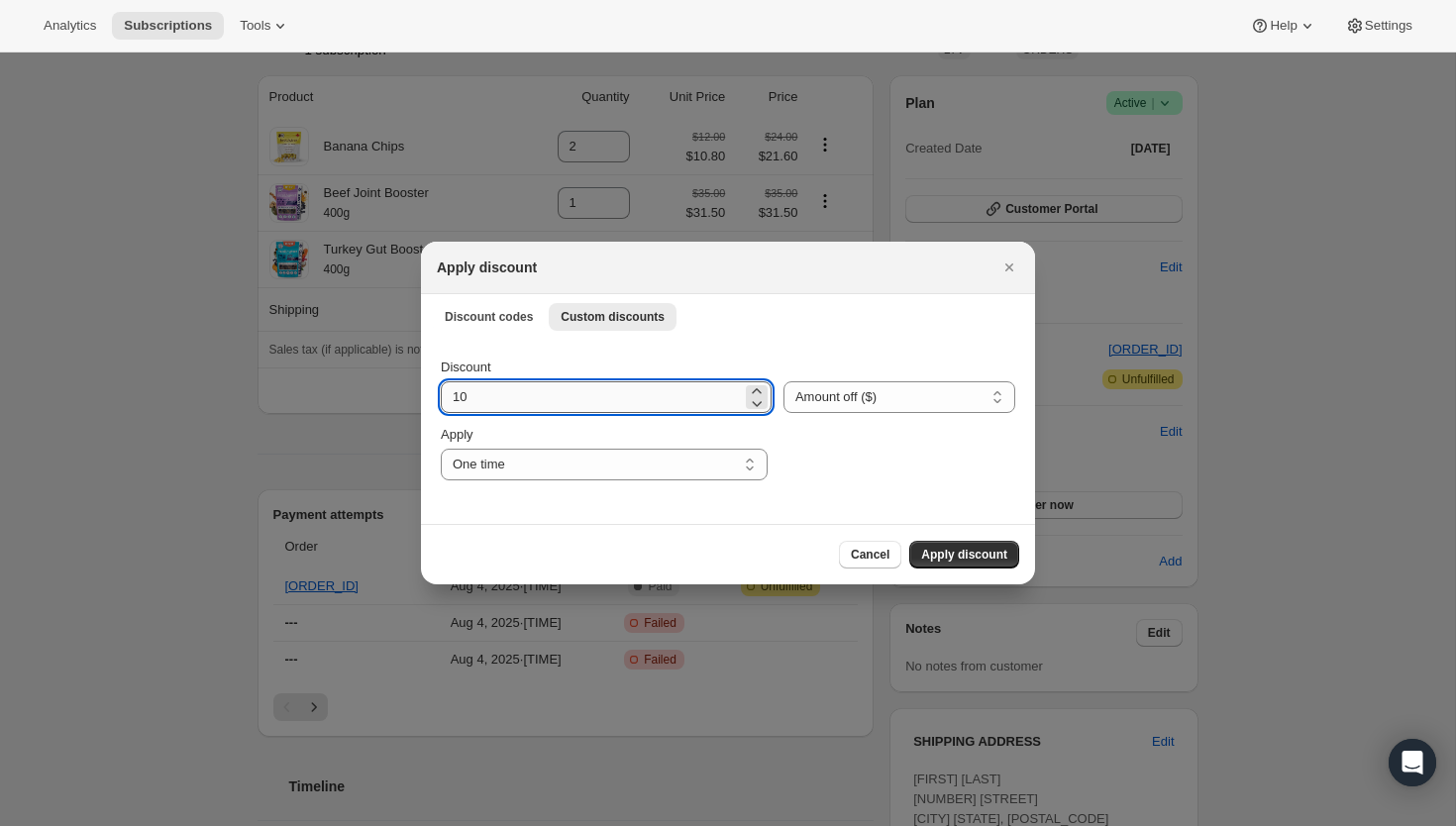 click on "10" at bounding box center (591, 397) 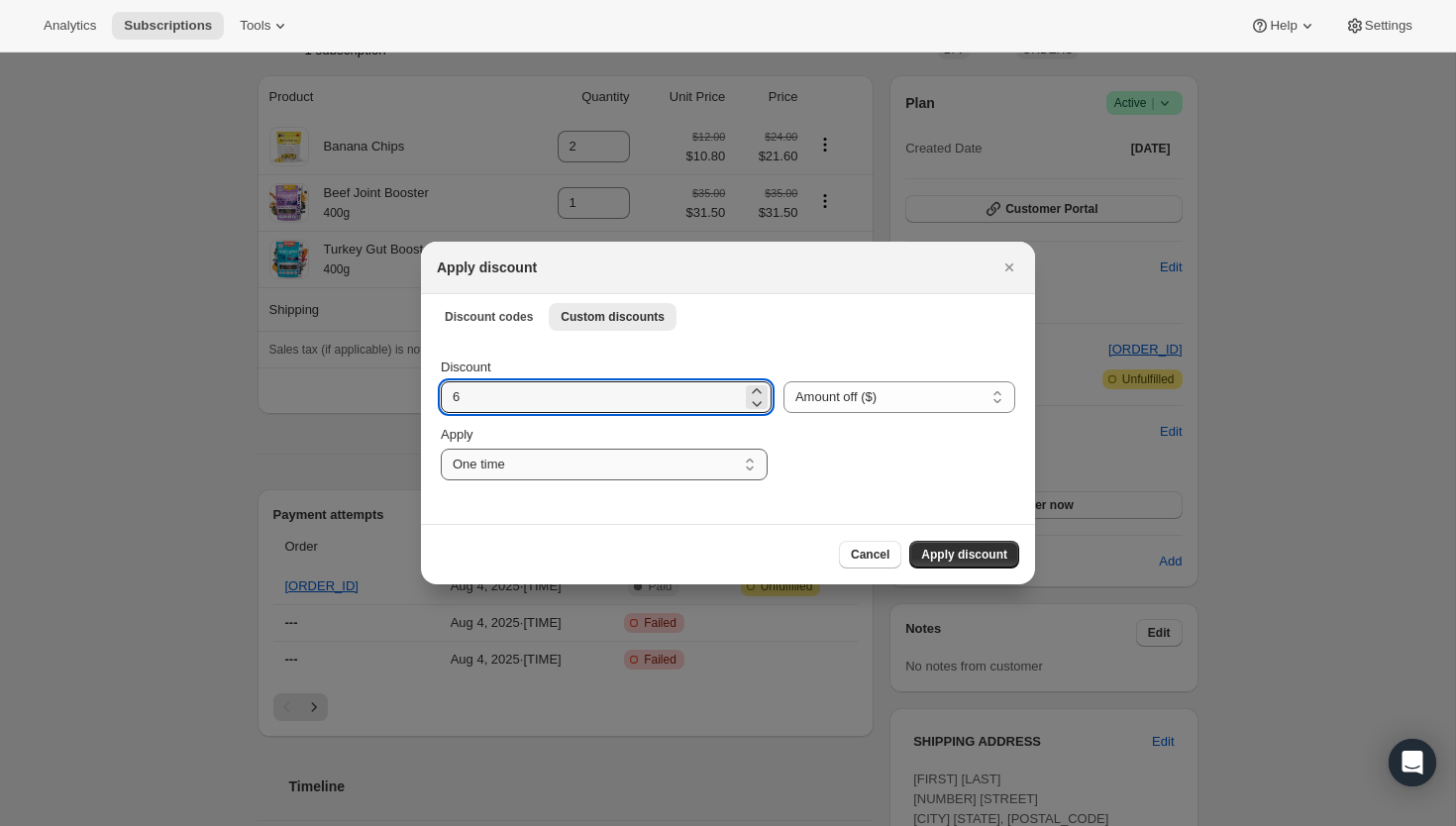 type on "6" 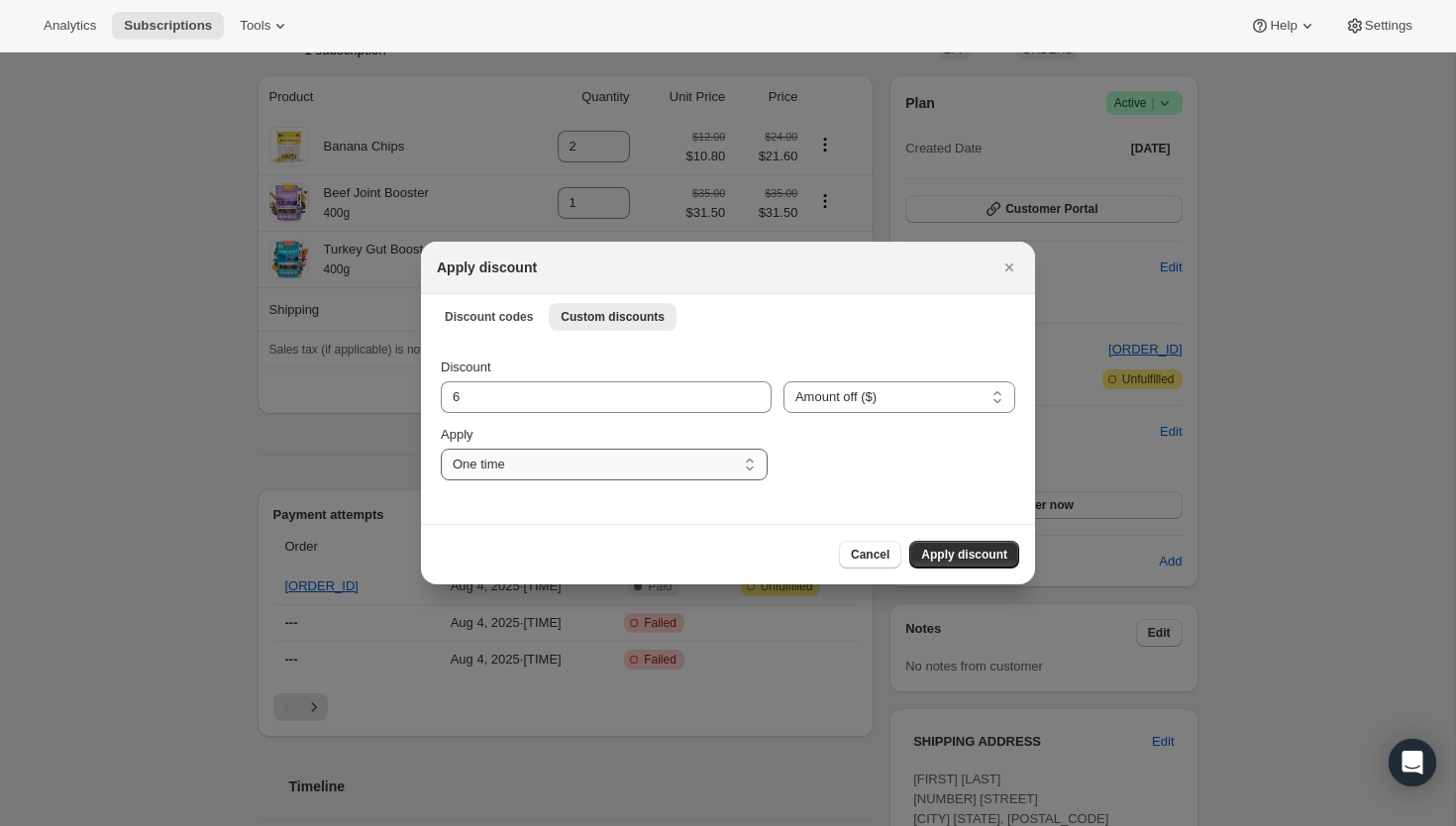 select on "indefinitely" 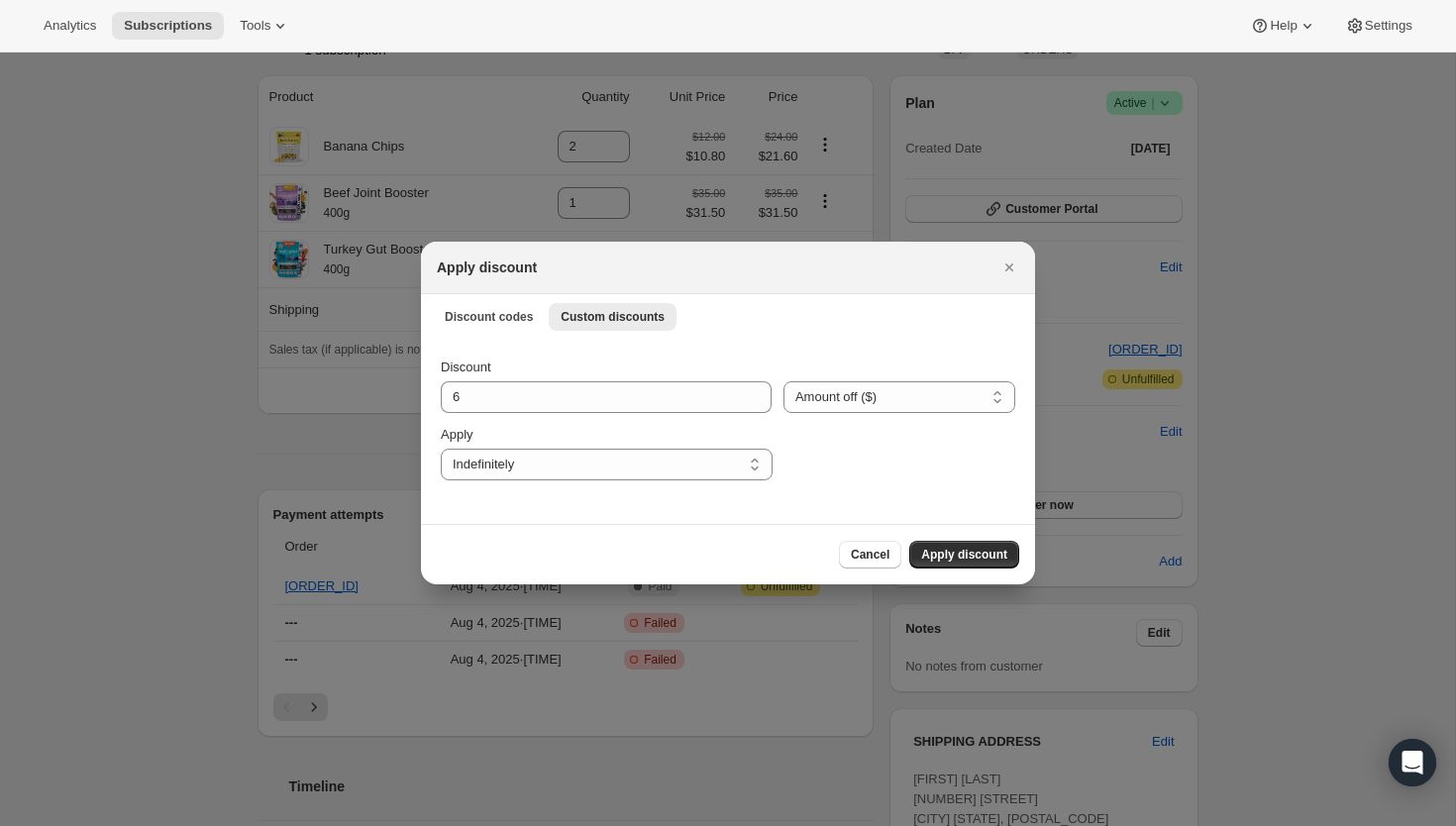 click on "Cancel Apply discount" at bounding box center (728, 554) 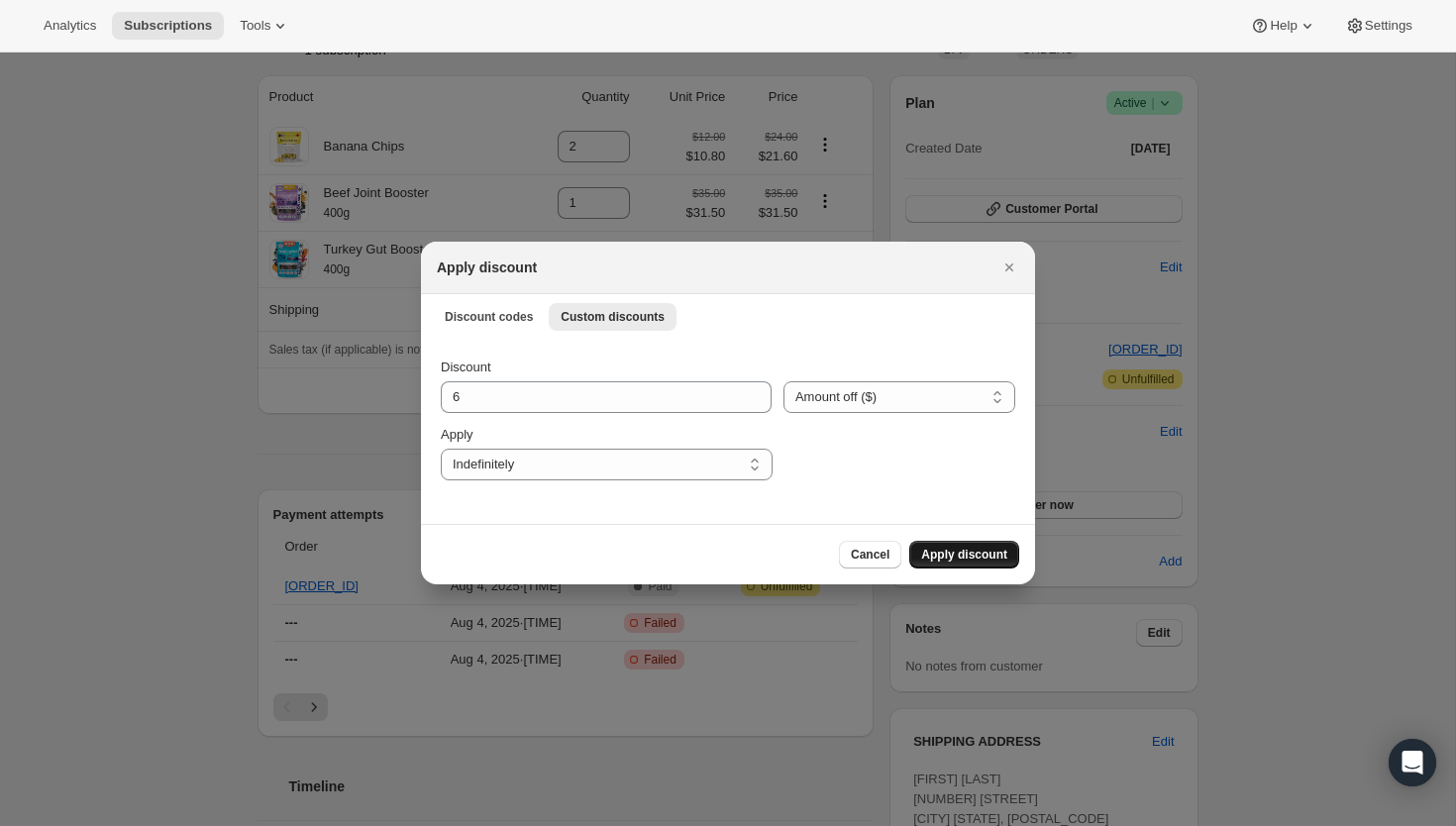 click on "Apply discount" at bounding box center [964, 555] 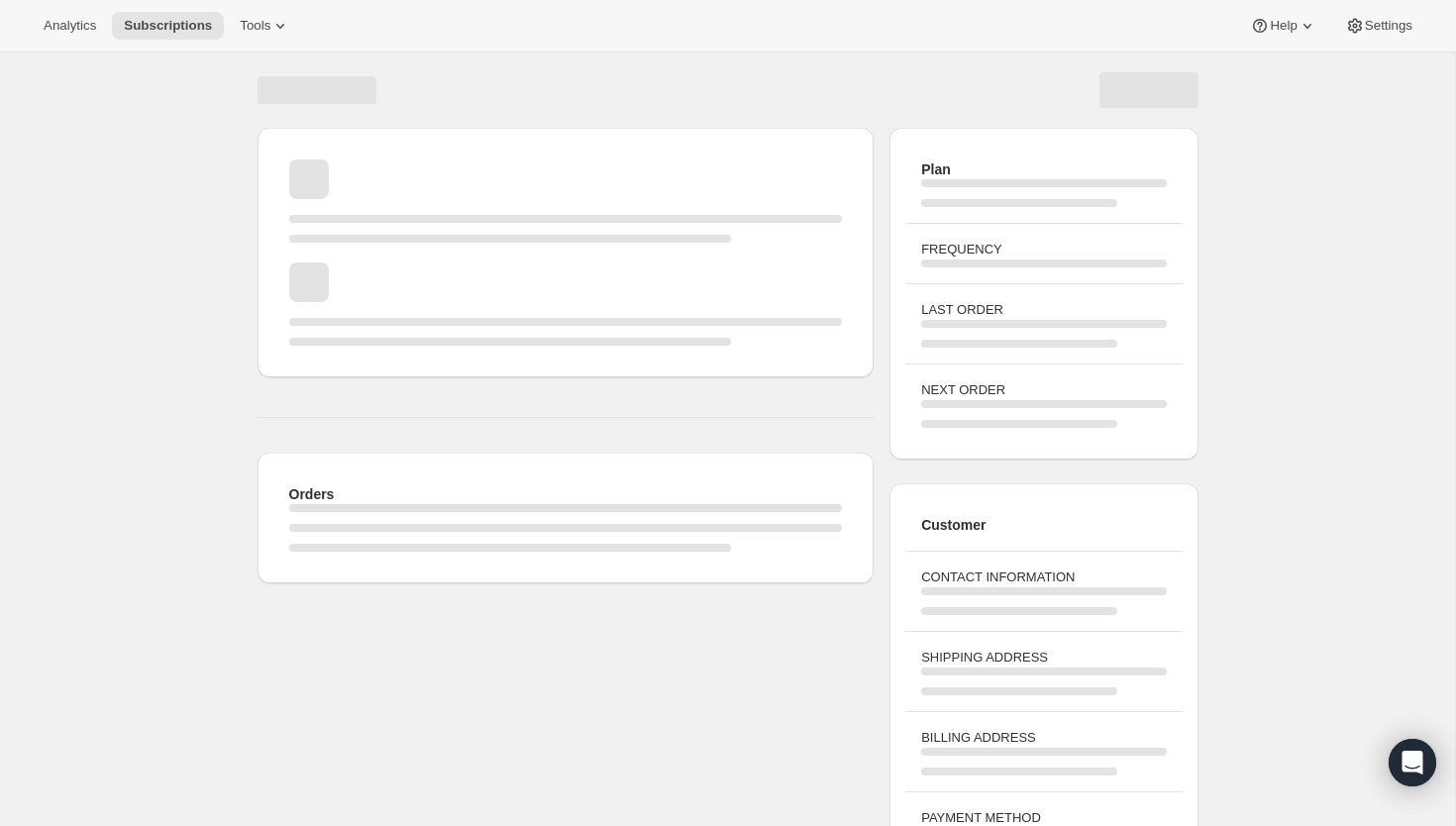 scroll, scrollTop: 69, scrollLeft: 0, axis: vertical 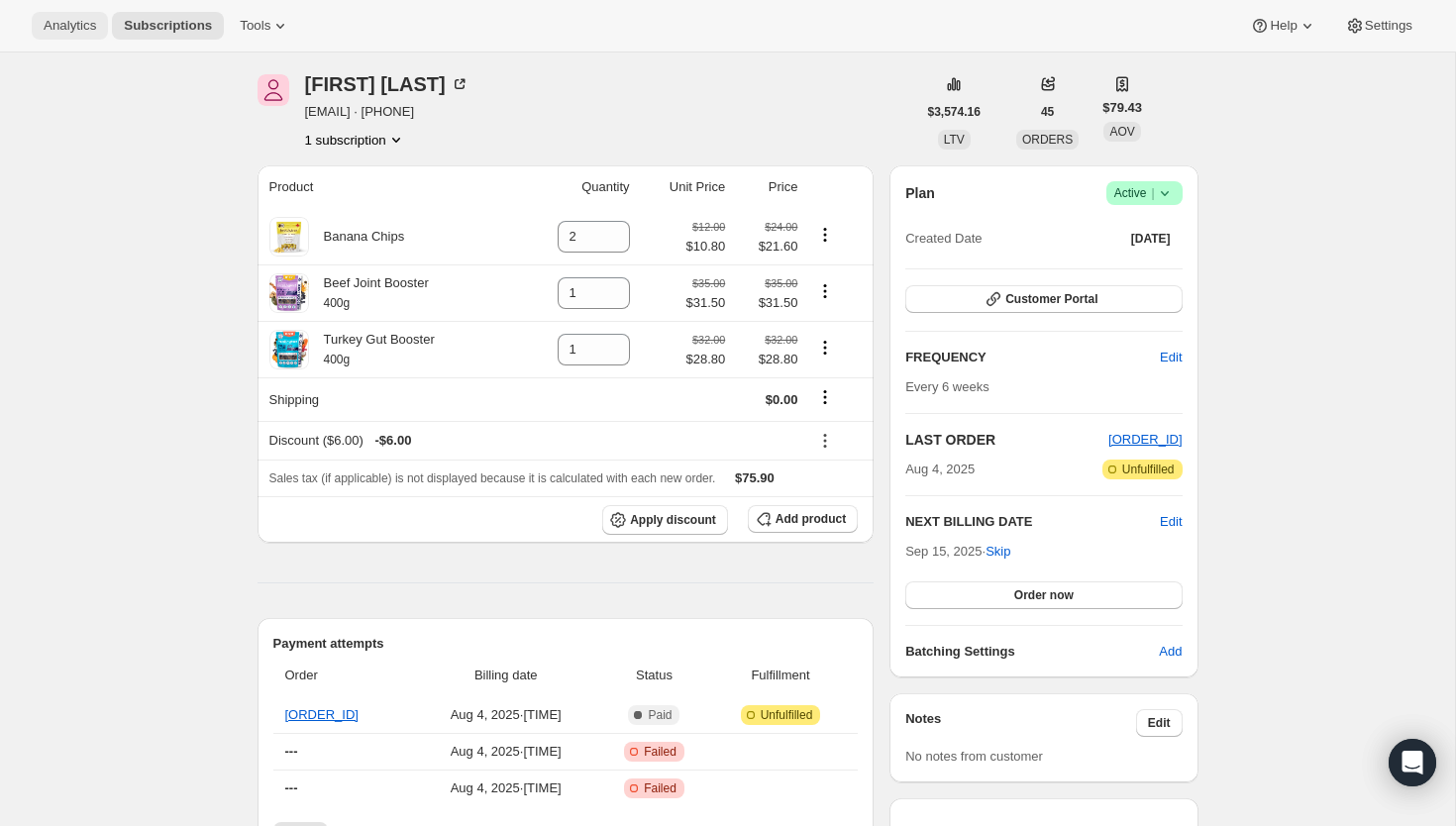 click on "Analytics" at bounding box center [69, 26] 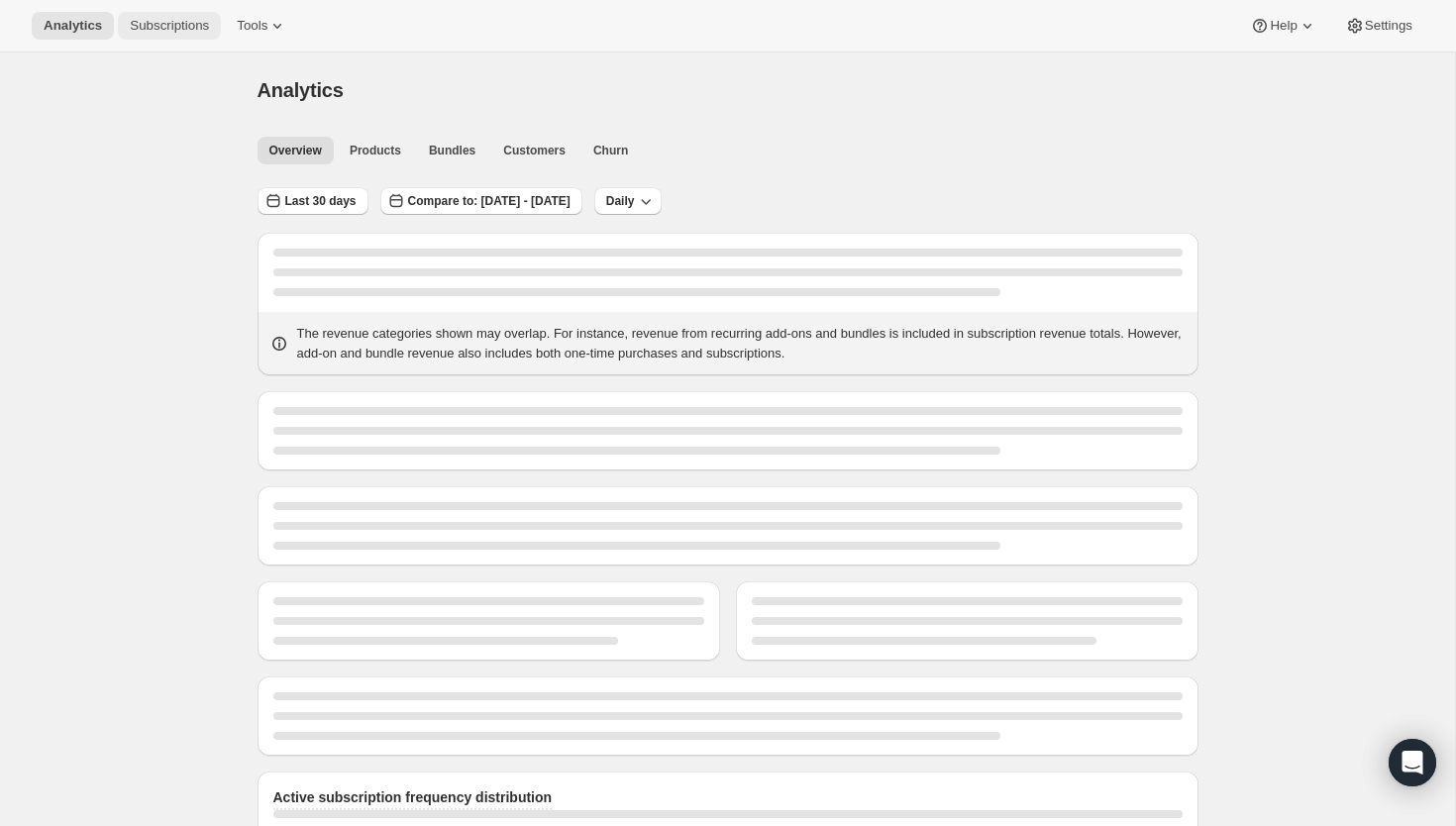 click on "Subscriptions" at bounding box center (169, 26) 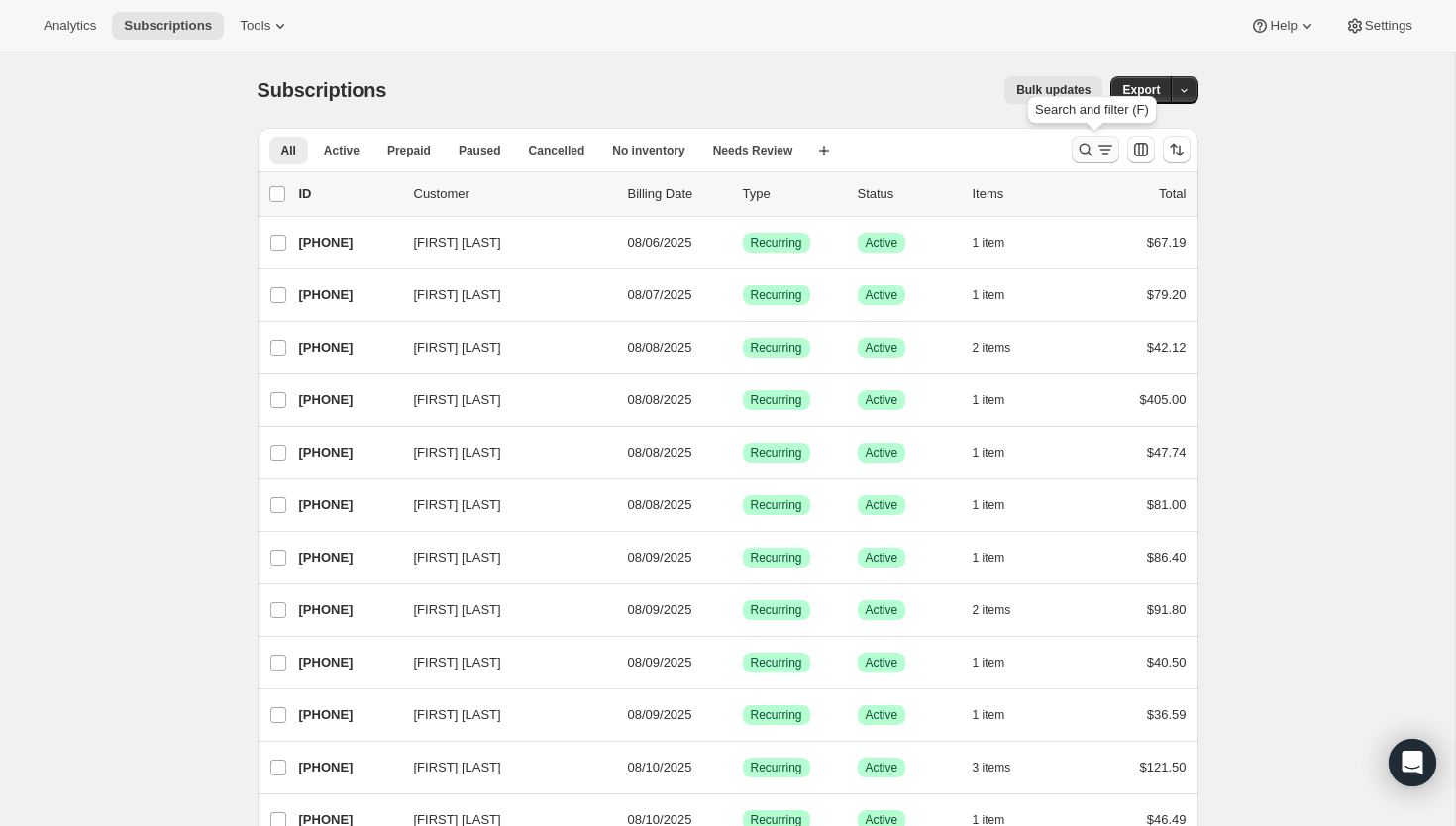 click 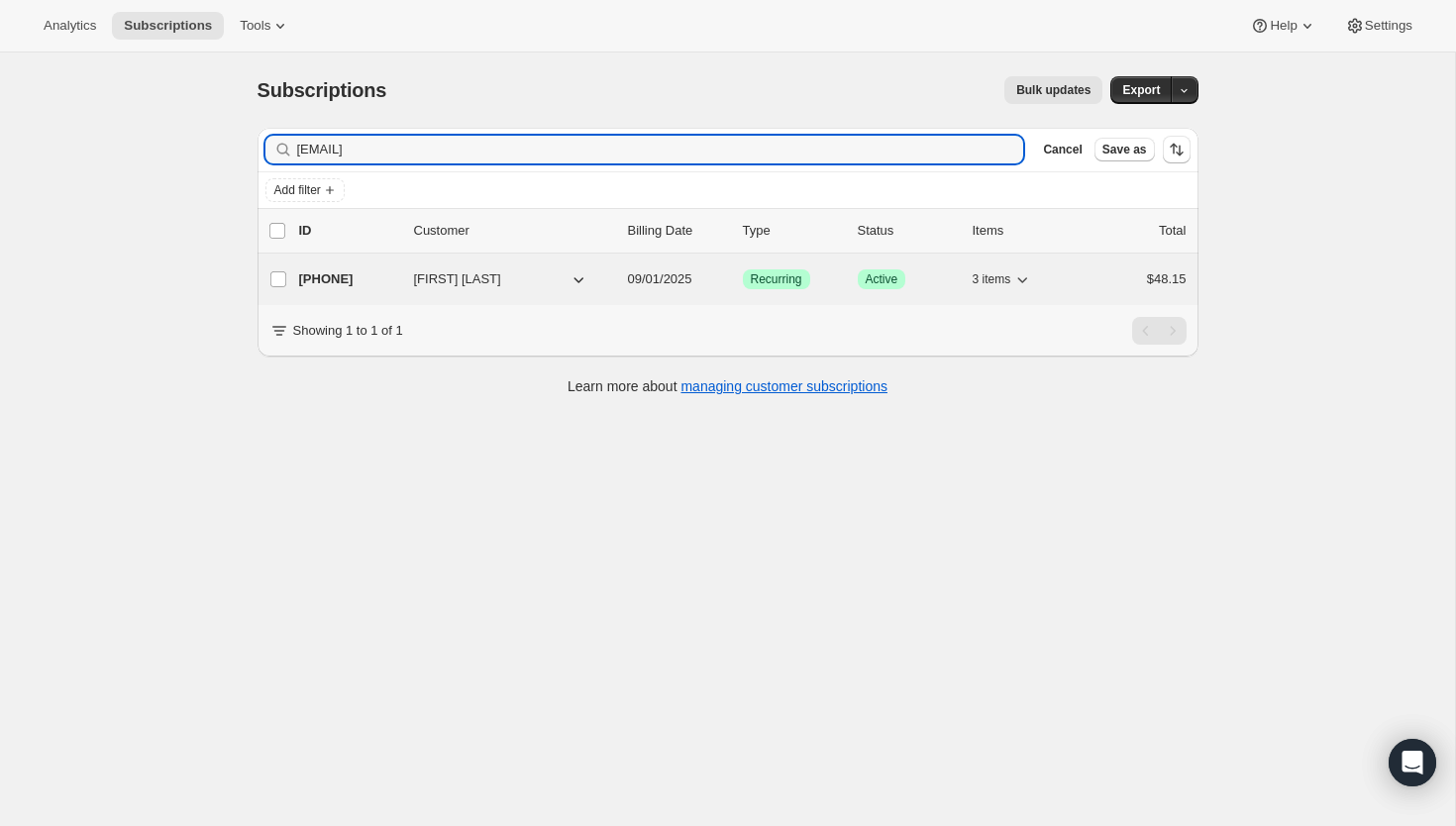 type on "[EMAIL]" 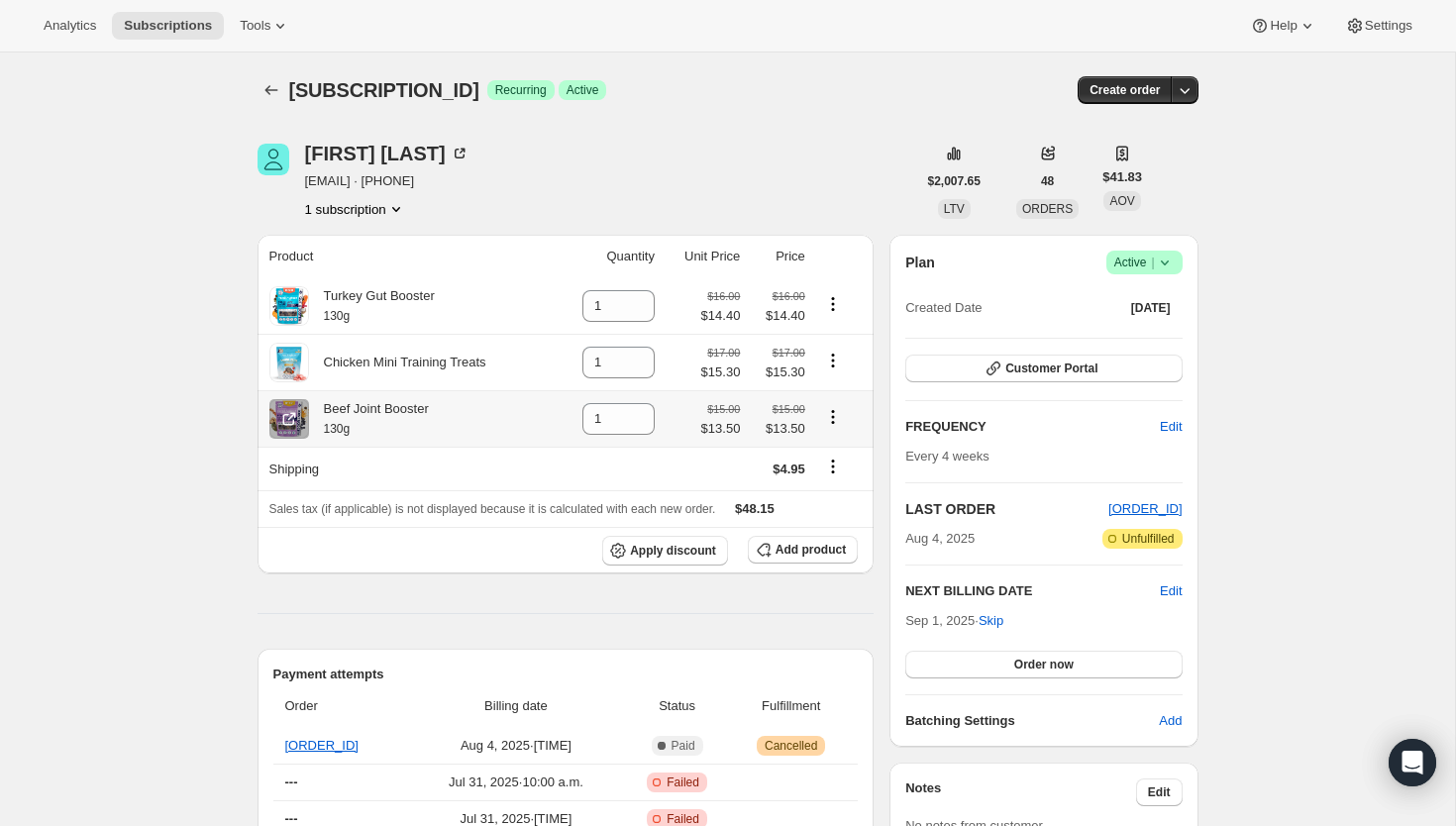 scroll, scrollTop: 45, scrollLeft: 0, axis: vertical 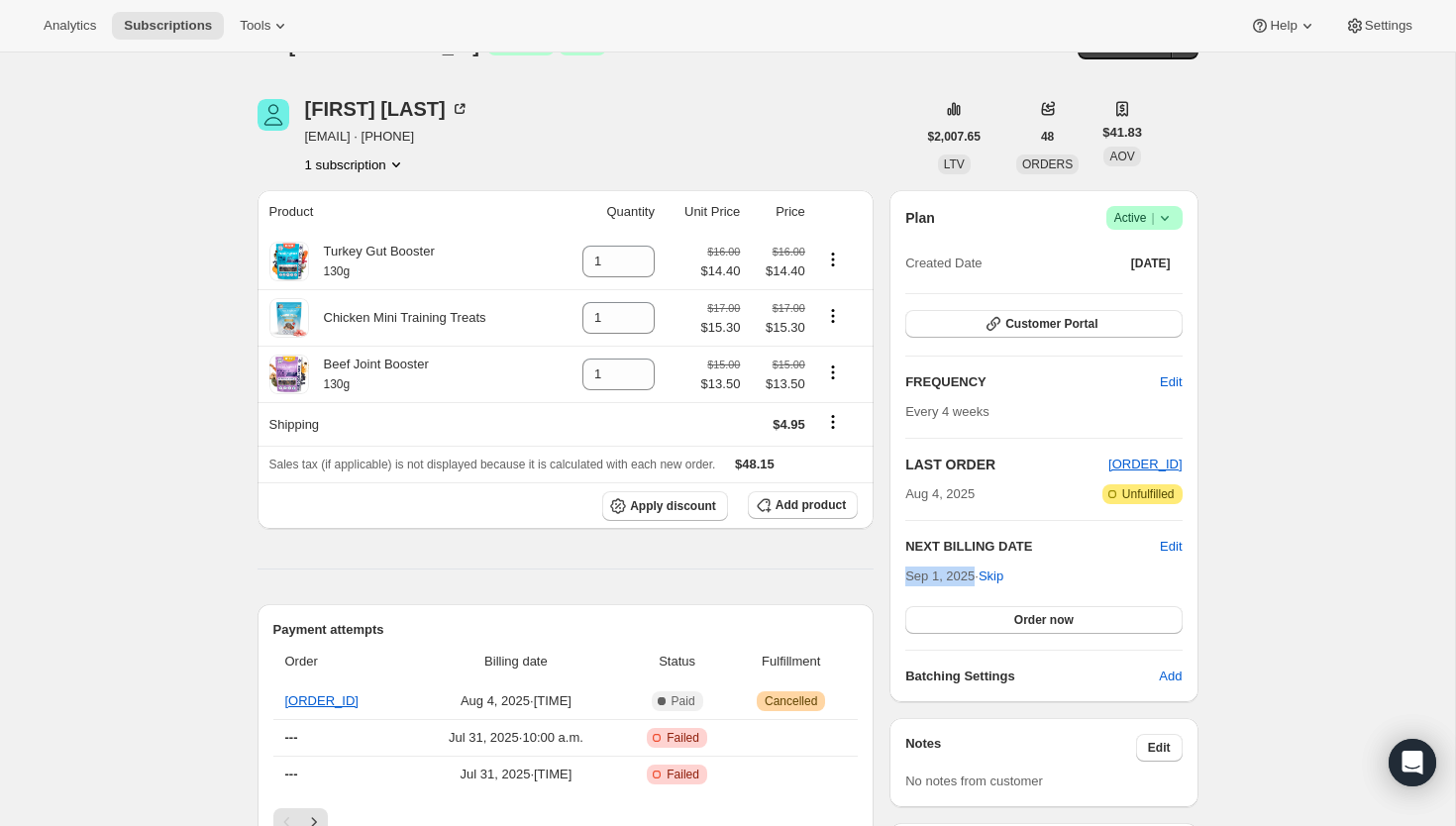 drag, startPoint x: 904, startPoint y: 576, endPoint x: 974, endPoint y: 580, distance: 70.11419 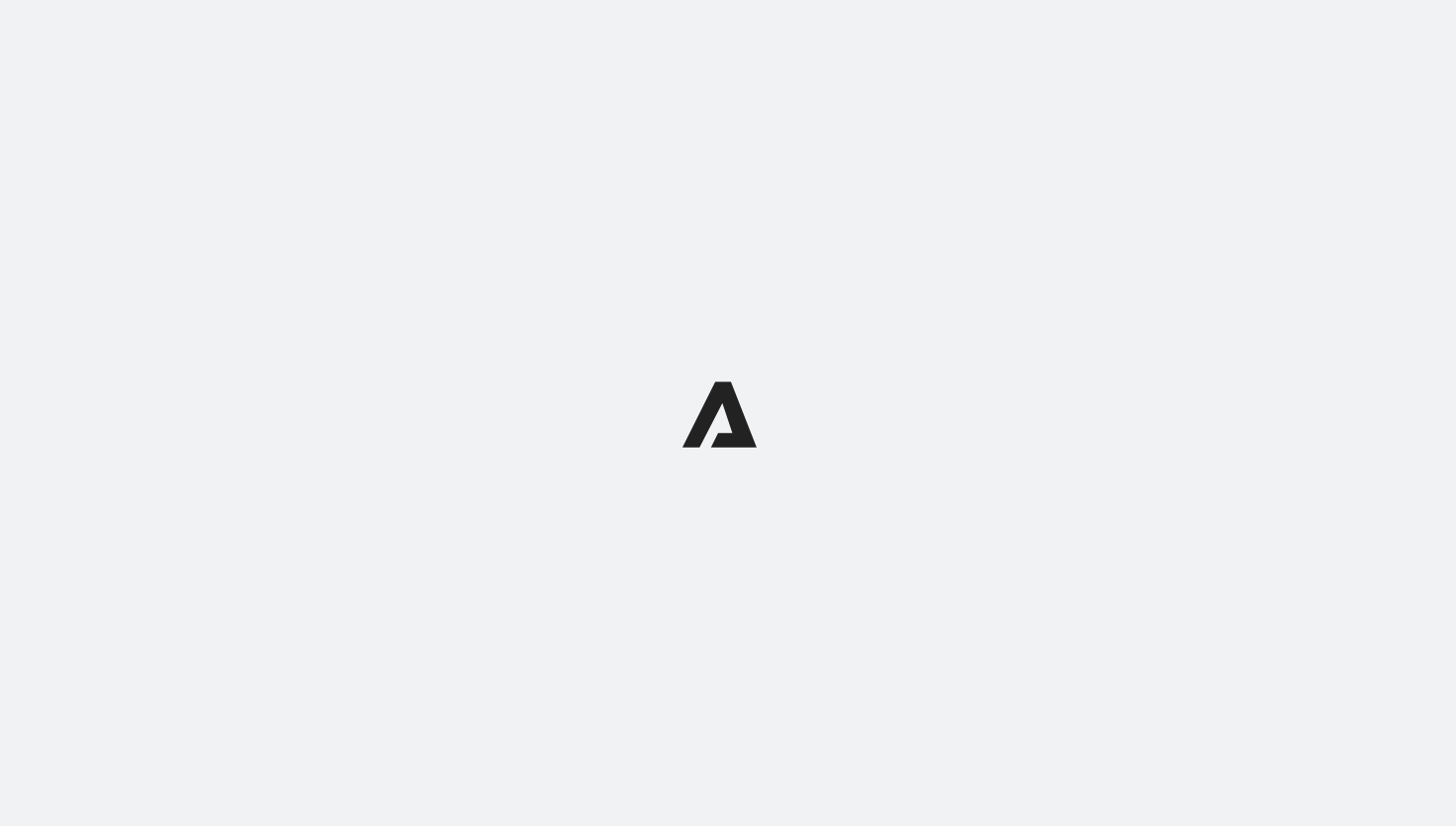 scroll, scrollTop: 0, scrollLeft: 0, axis: both 